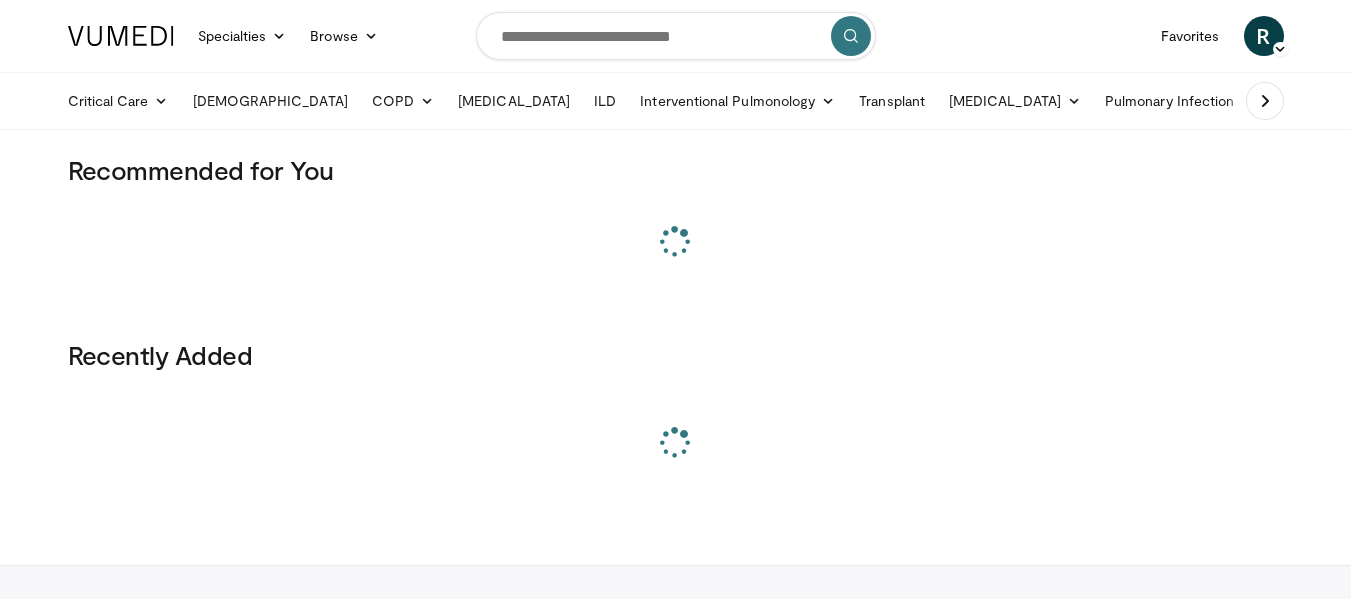scroll, scrollTop: 0, scrollLeft: 0, axis: both 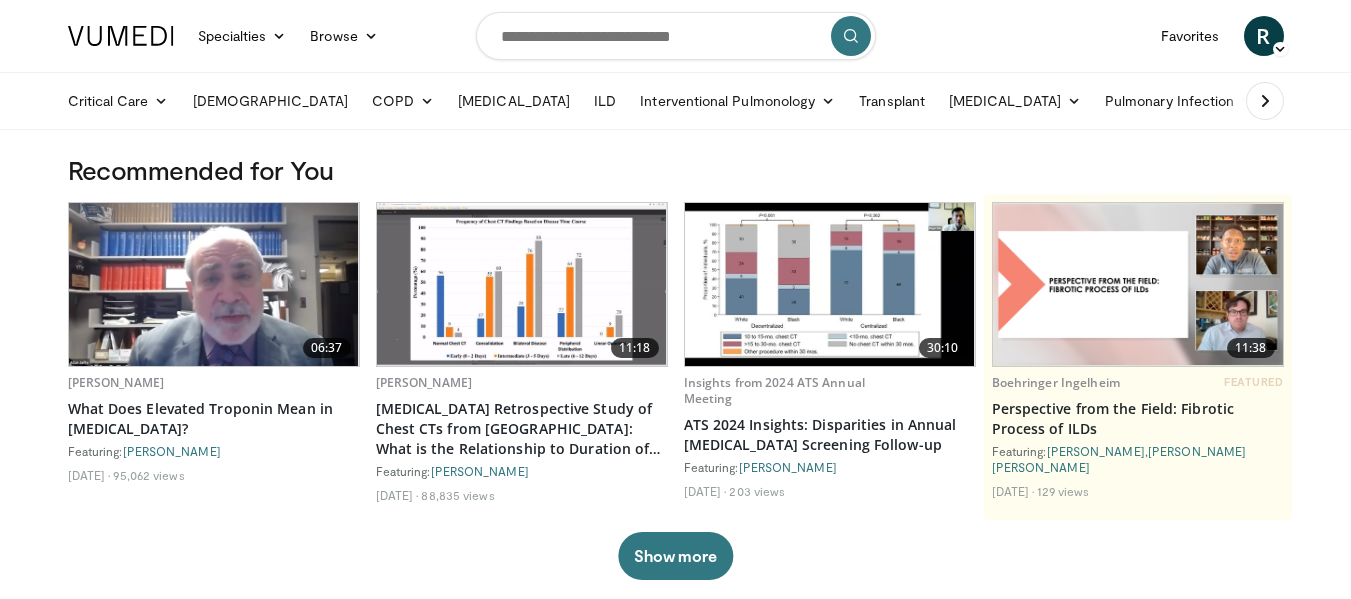 click at bounding box center (676, 36) 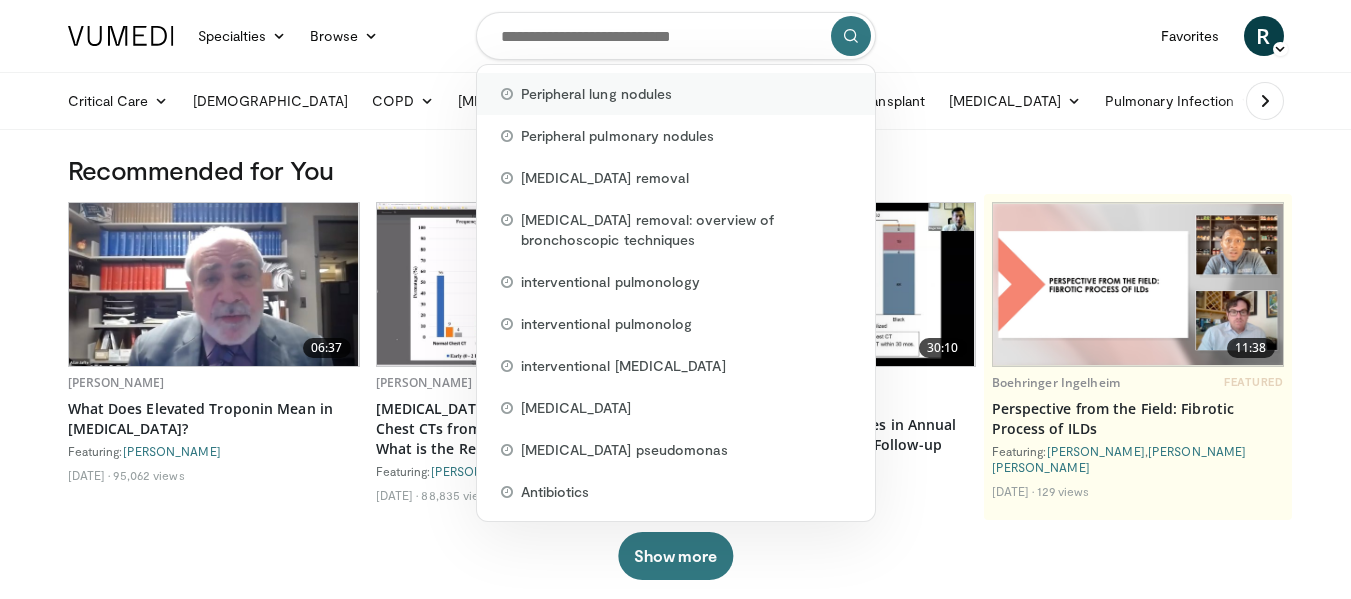 click on "Peripheral lung nodules" at bounding box center (676, 94) 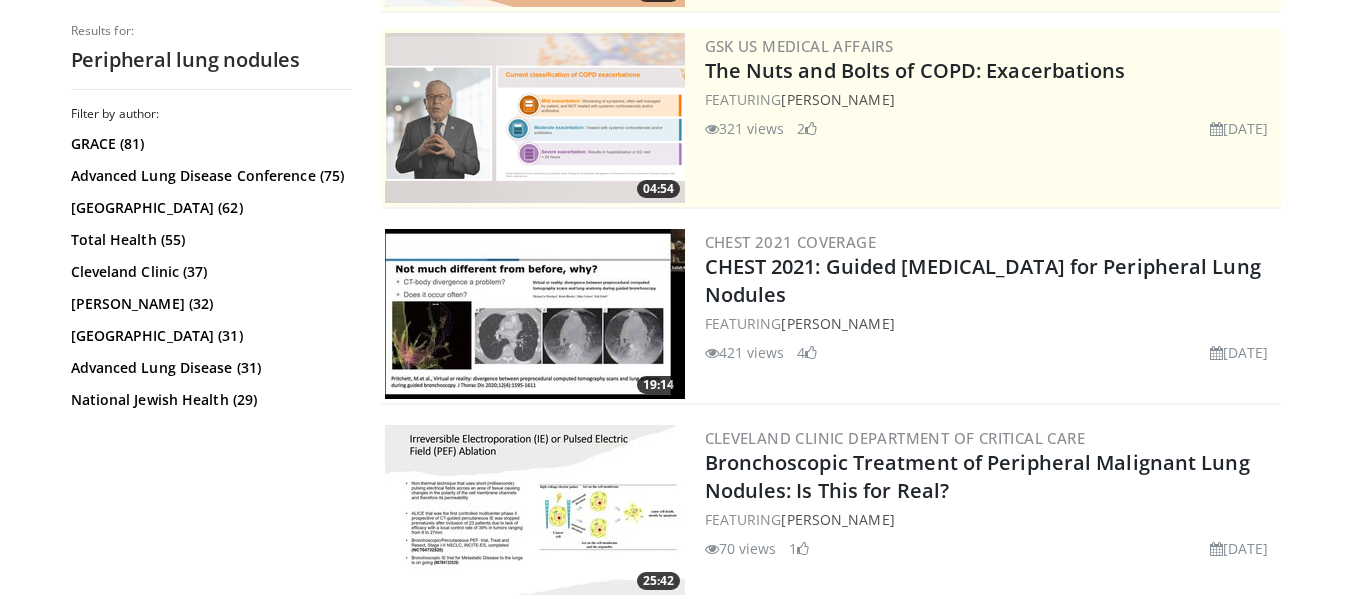 scroll, scrollTop: 400, scrollLeft: 0, axis: vertical 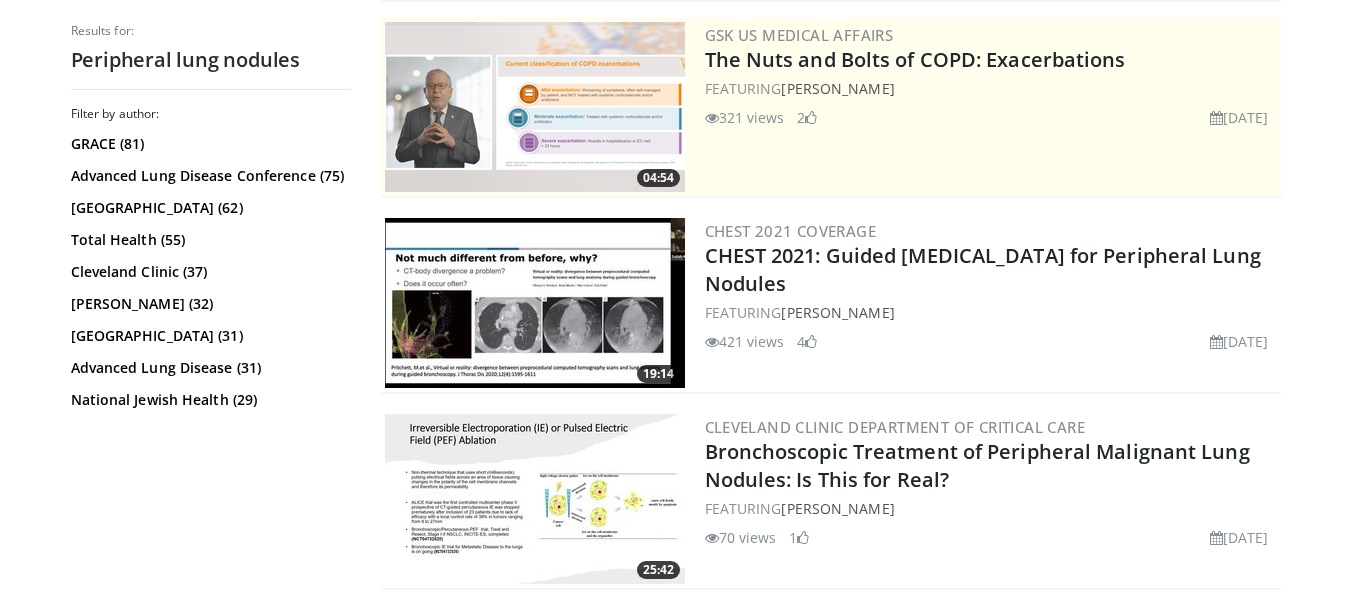 click at bounding box center [535, 303] 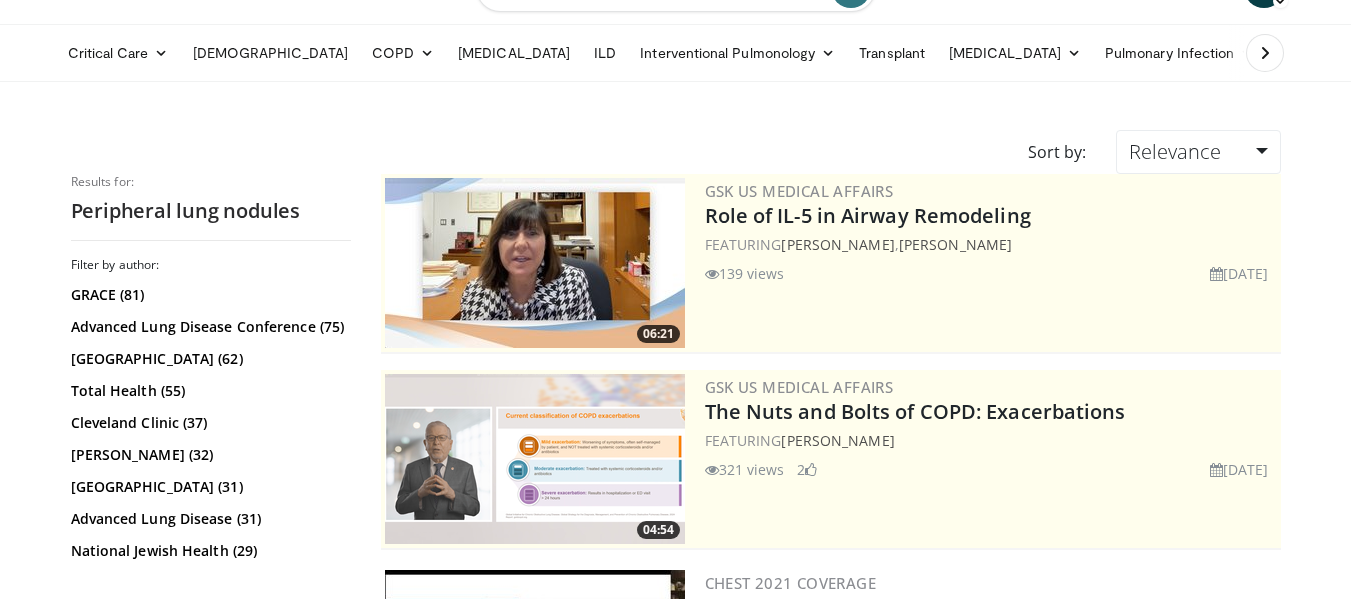 scroll, scrollTop: 0, scrollLeft: 0, axis: both 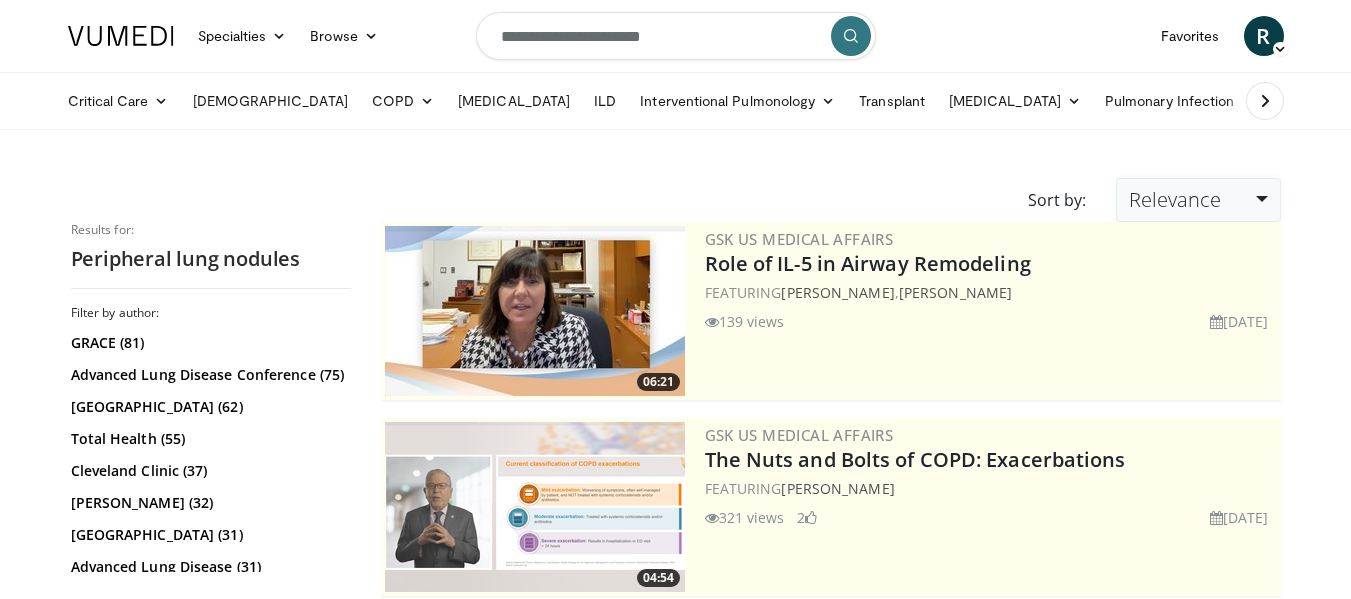 click on "Relevance" at bounding box center [1175, 199] 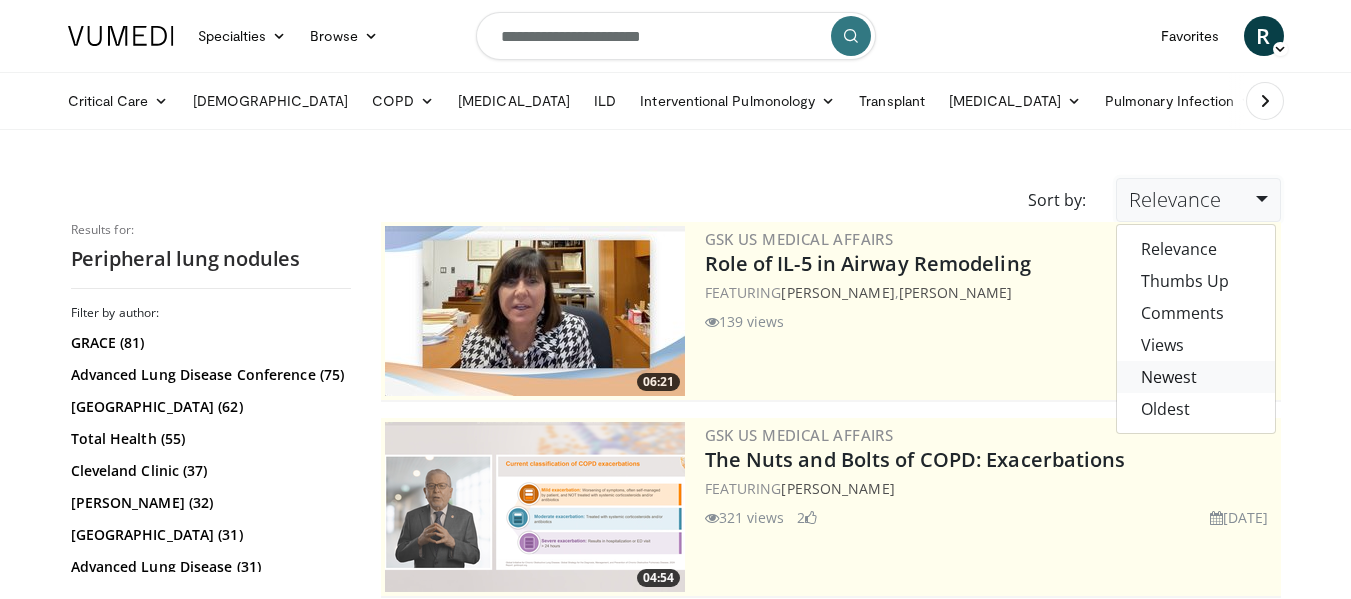 click on "Newest" at bounding box center [1196, 377] 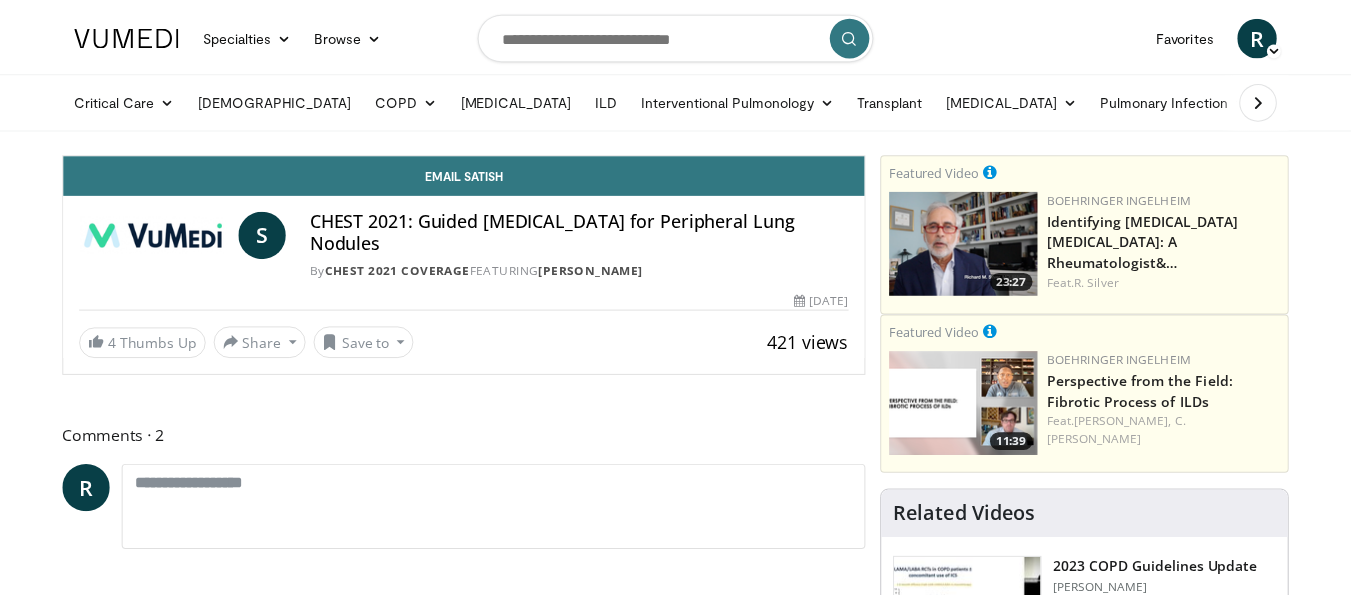 scroll, scrollTop: 0, scrollLeft: 0, axis: both 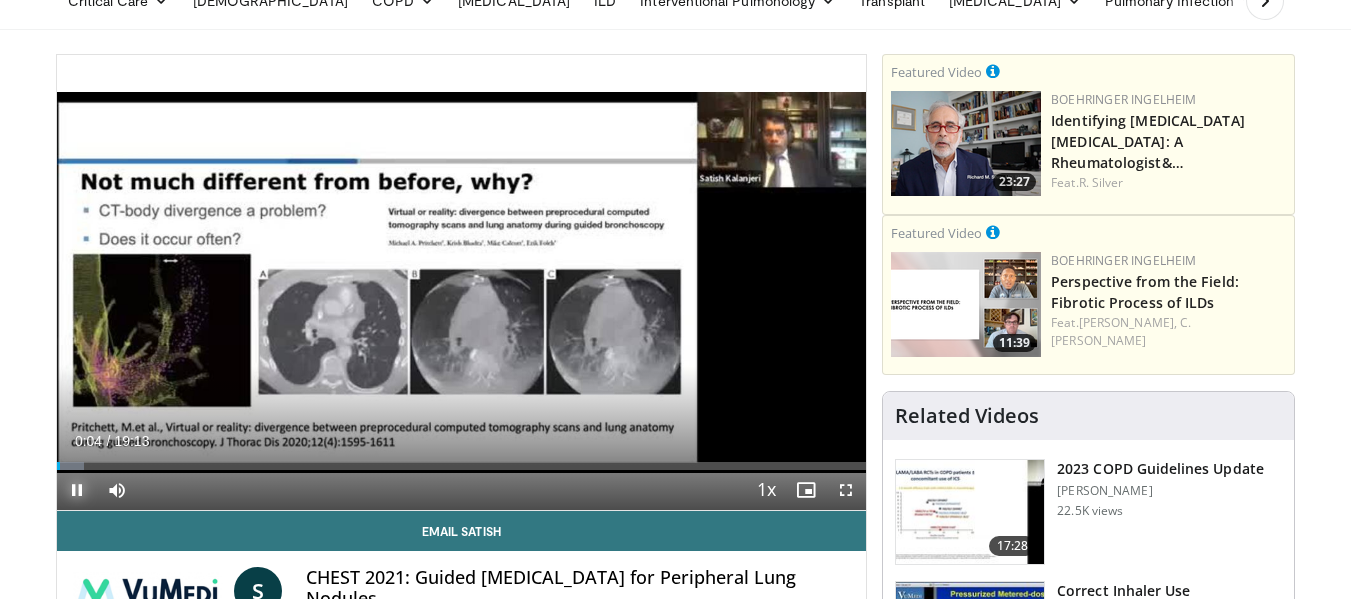 click at bounding box center [77, 490] 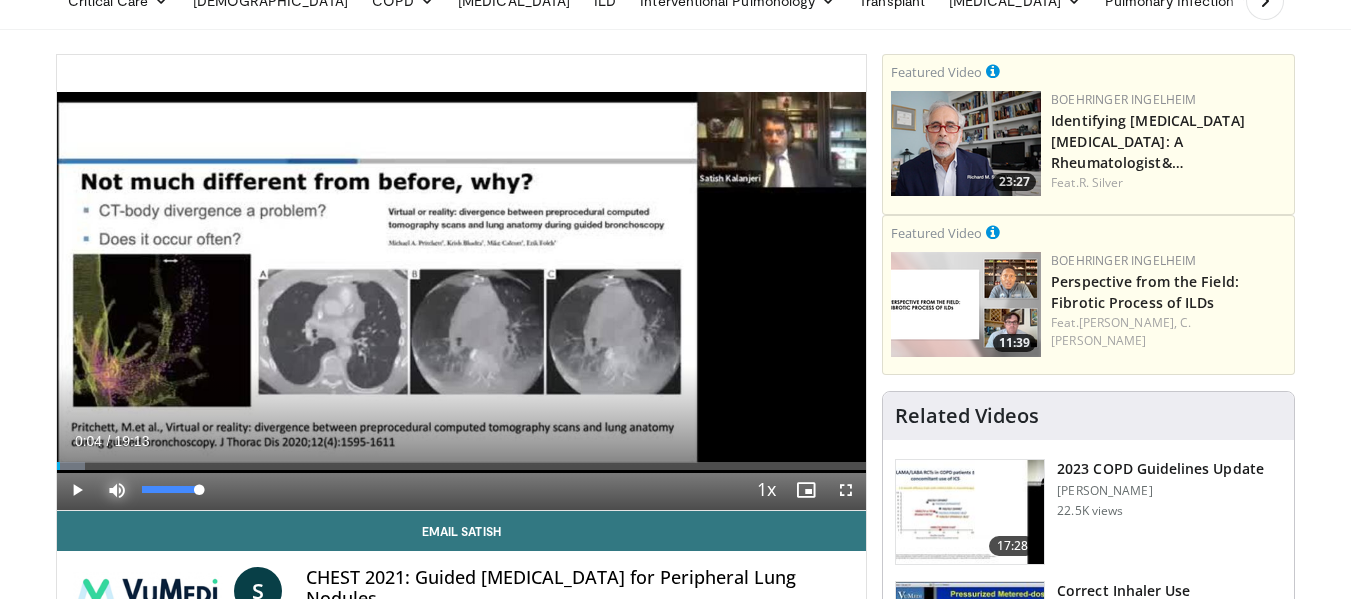 drag, startPoint x: 134, startPoint y: 481, endPoint x: 887, endPoint y: 627, distance: 767.02344 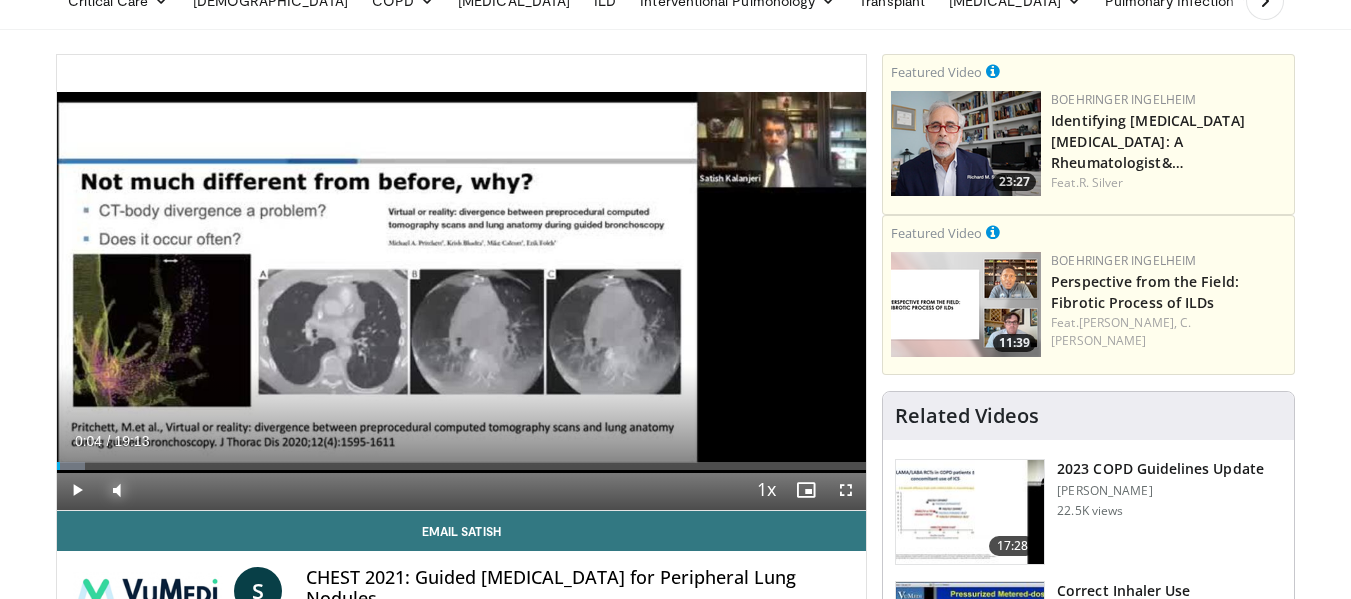 type 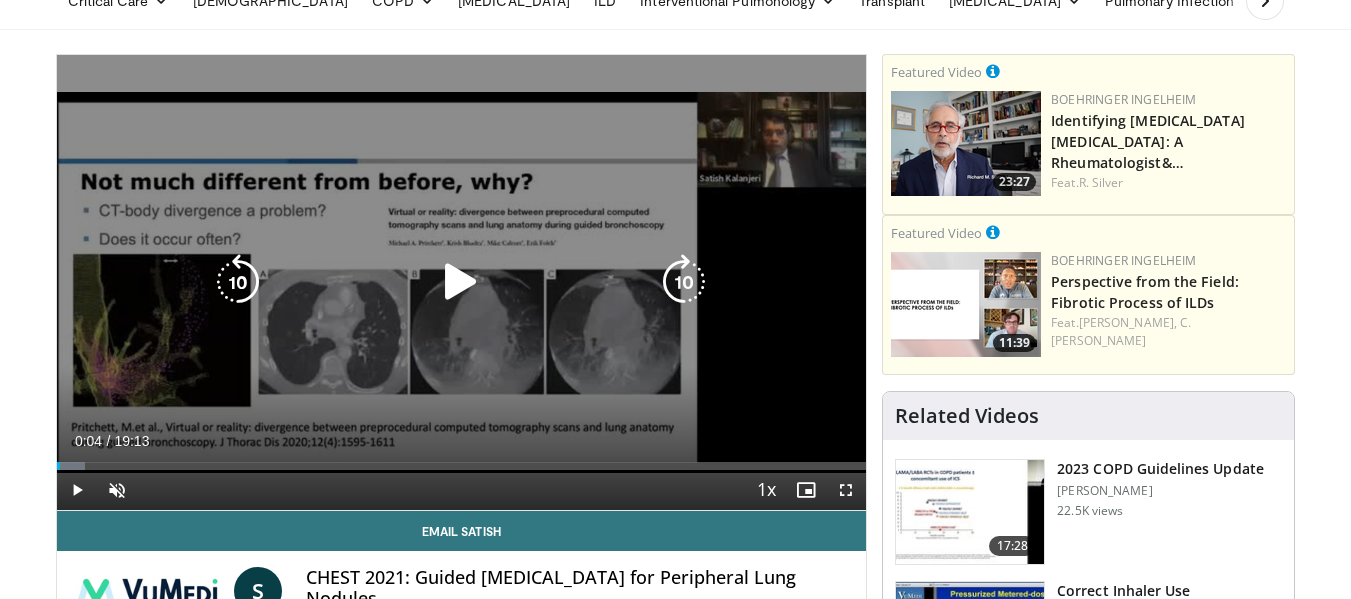 click at bounding box center [461, 282] 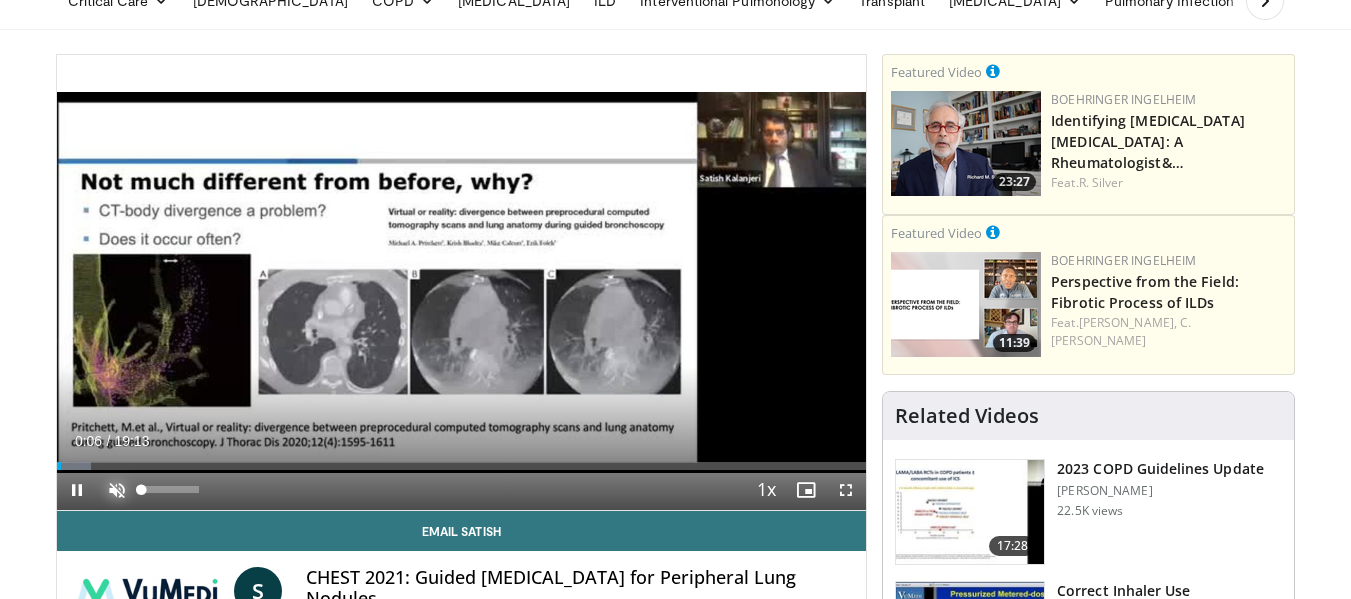 click at bounding box center [117, 490] 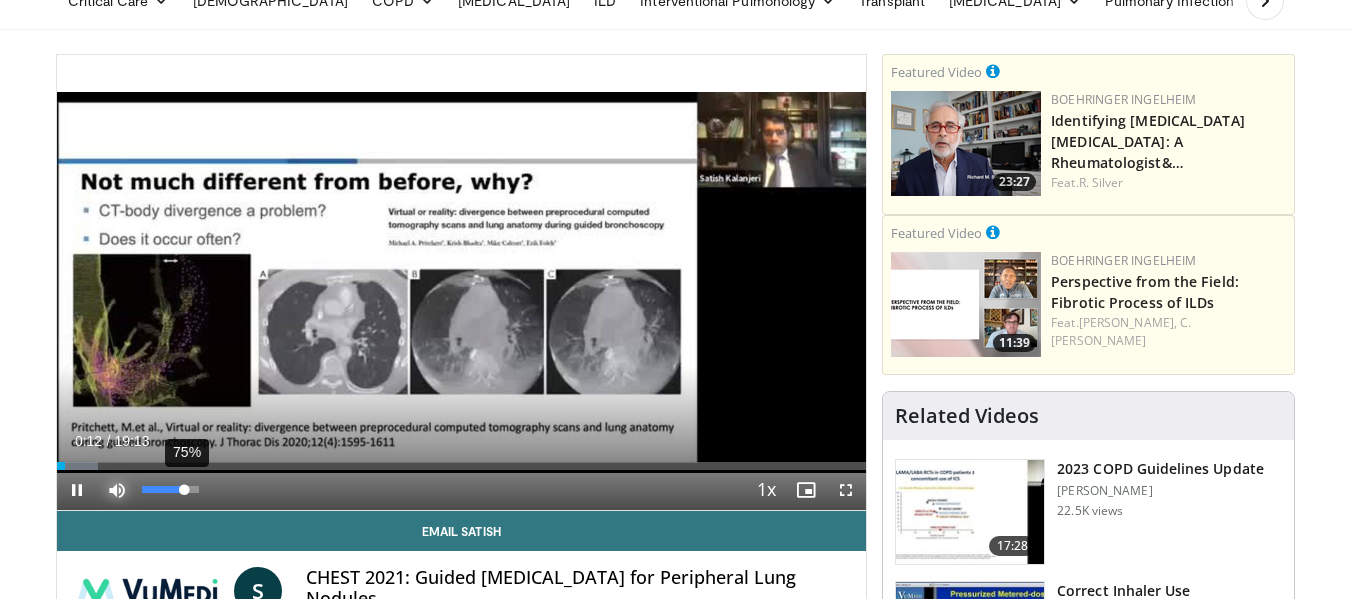 drag, startPoint x: 146, startPoint y: 488, endPoint x: 185, endPoint y: 492, distance: 39.20459 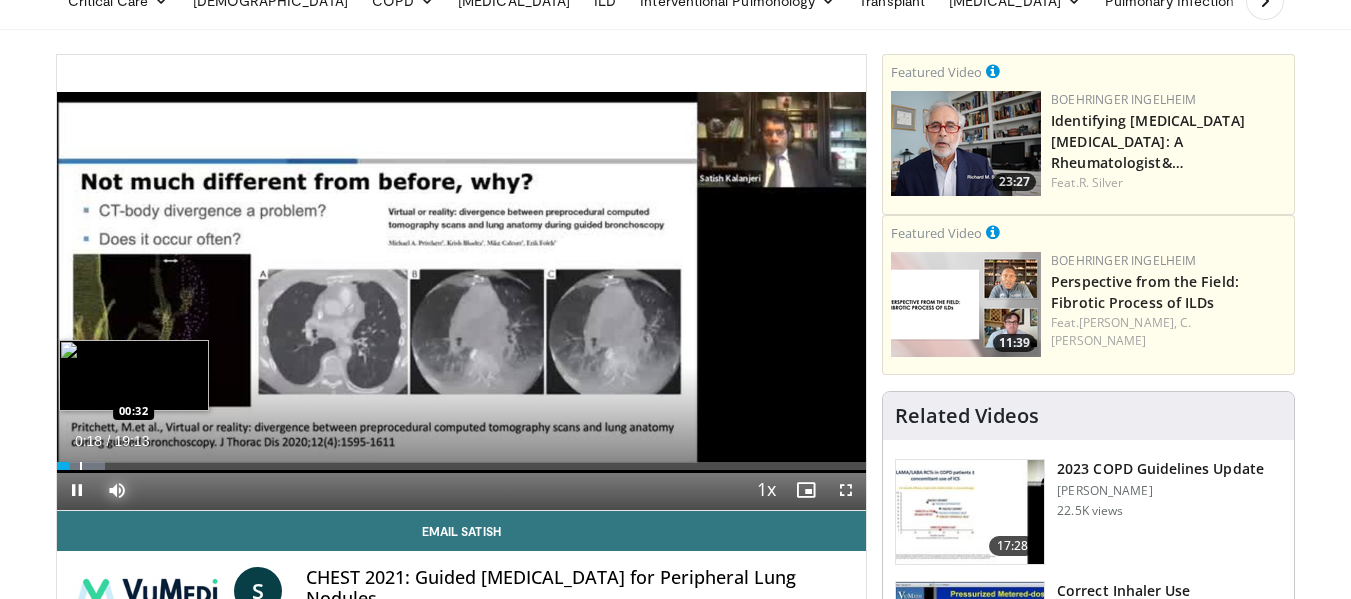 click at bounding box center (81, 466) 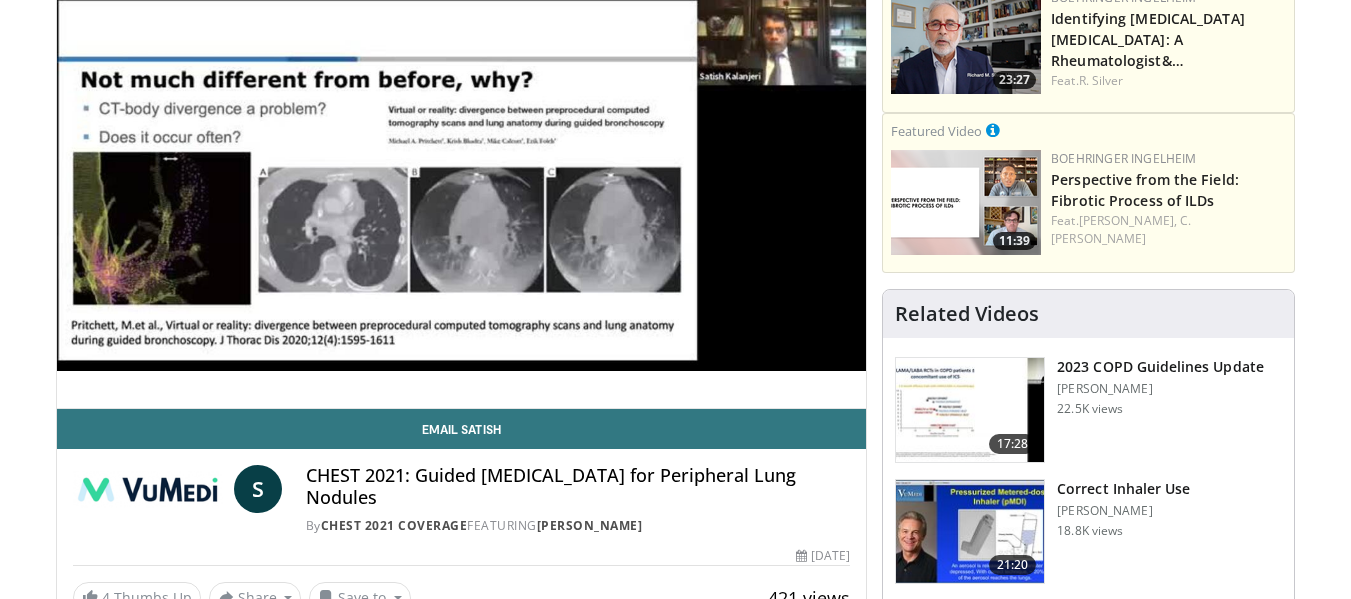 scroll, scrollTop: 200, scrollLeft: 0, axis: vertical 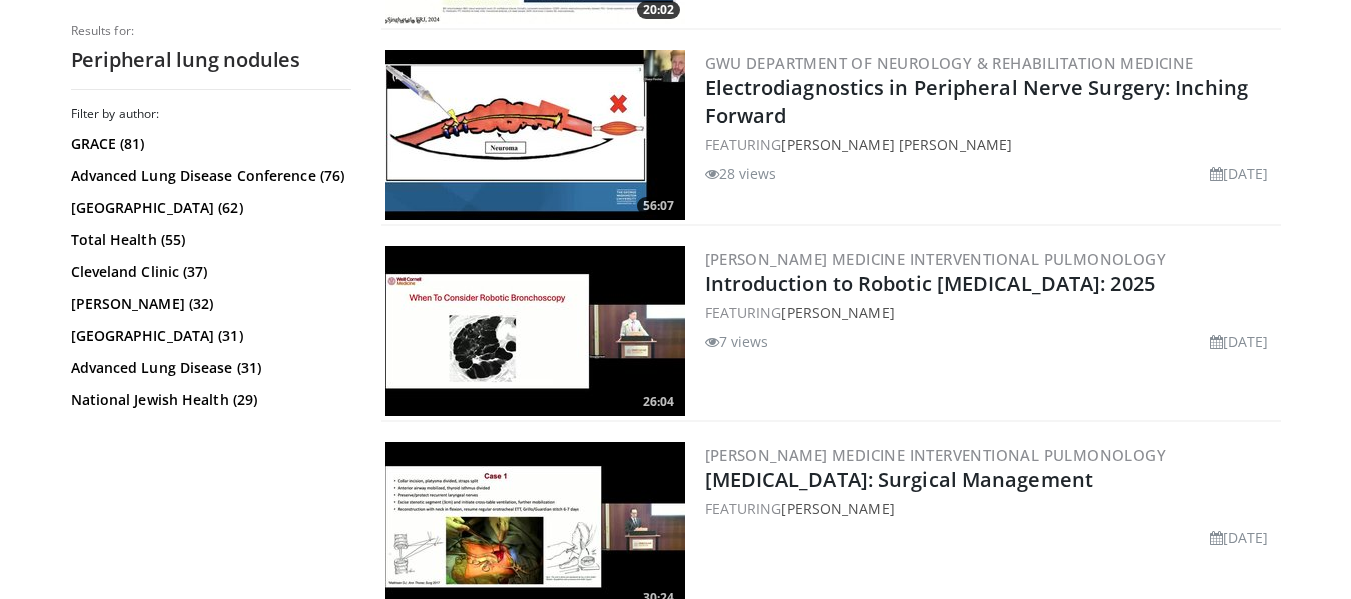 click at bounding box center [535, 331] 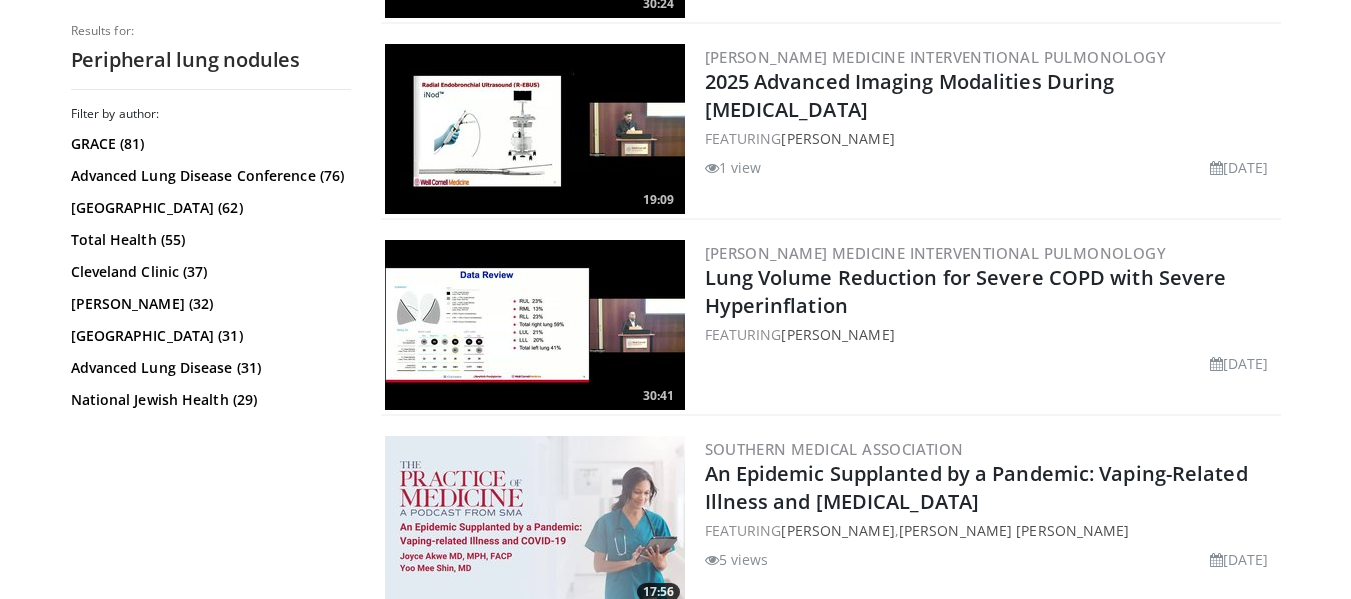 scroll, scrollTop: 4400, scrollLeft: 0, axis: vertical 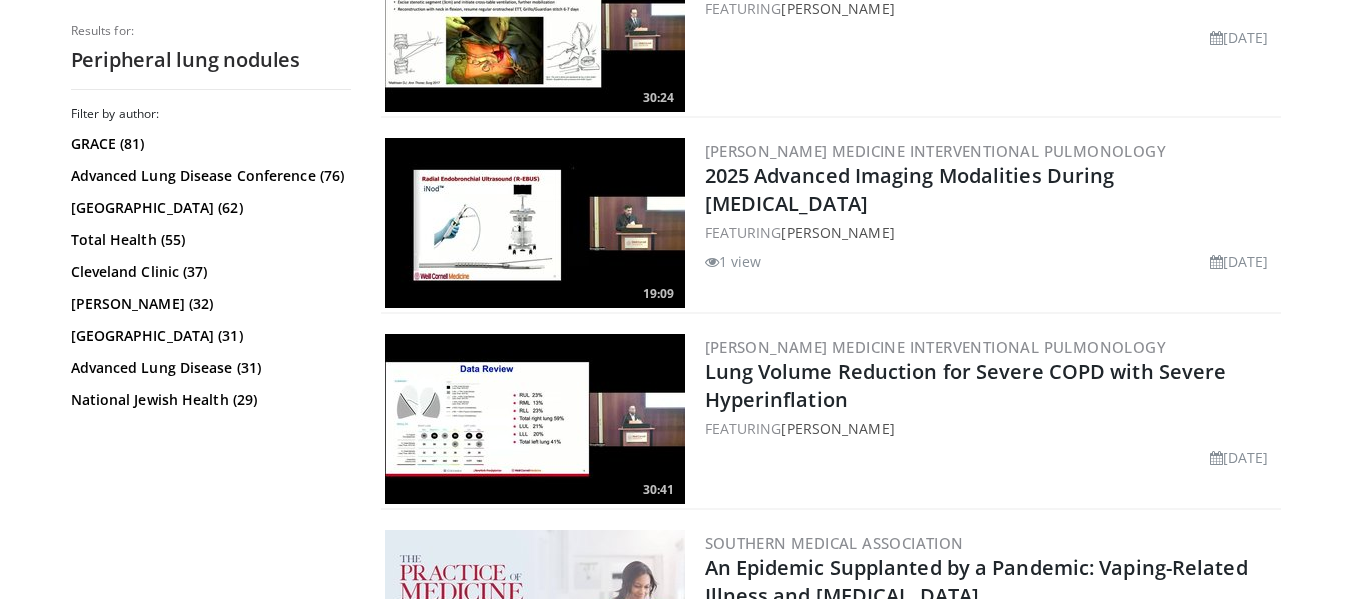 click at bounding box center [535, 223] 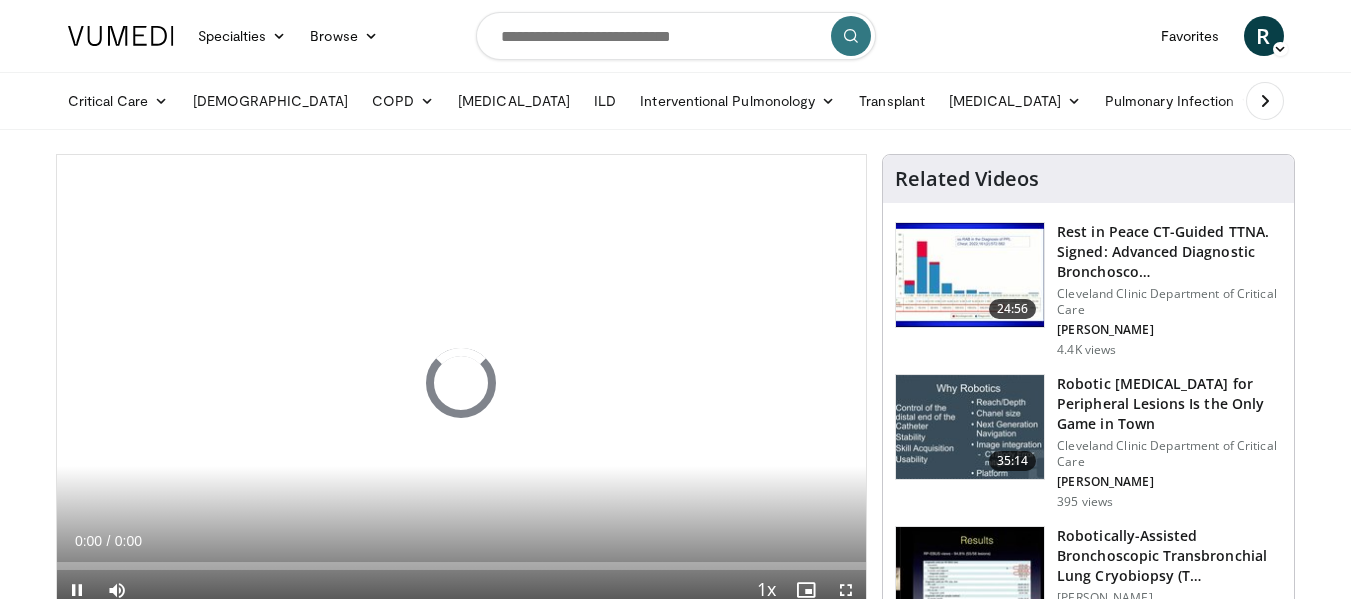 scroll, scrollTop: 0, scrollLeft: 0, axis: both 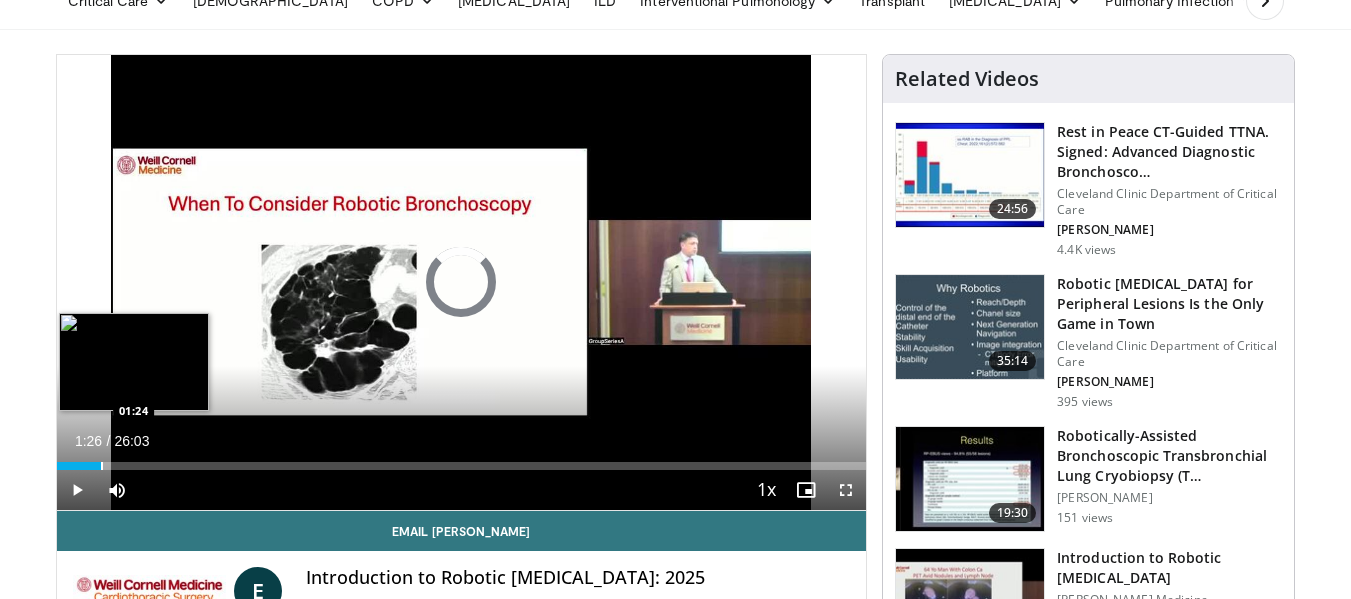 click at bounding box center [102, 466] 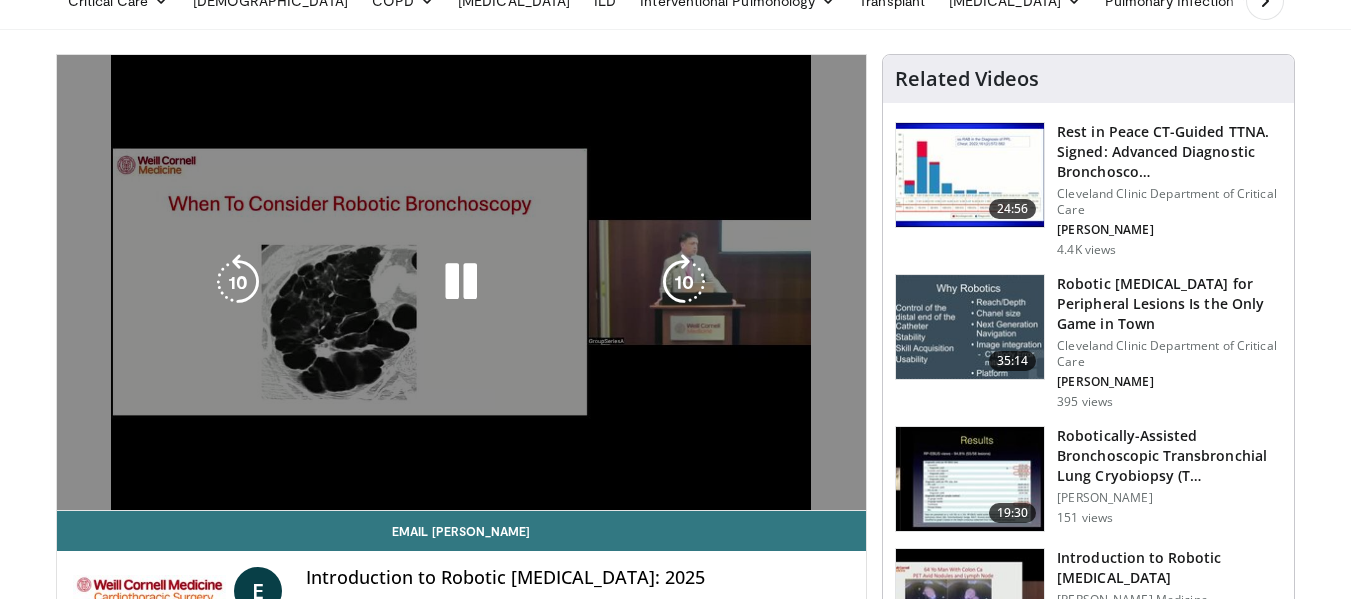 click on "**********" at bounding box center [462, 283] 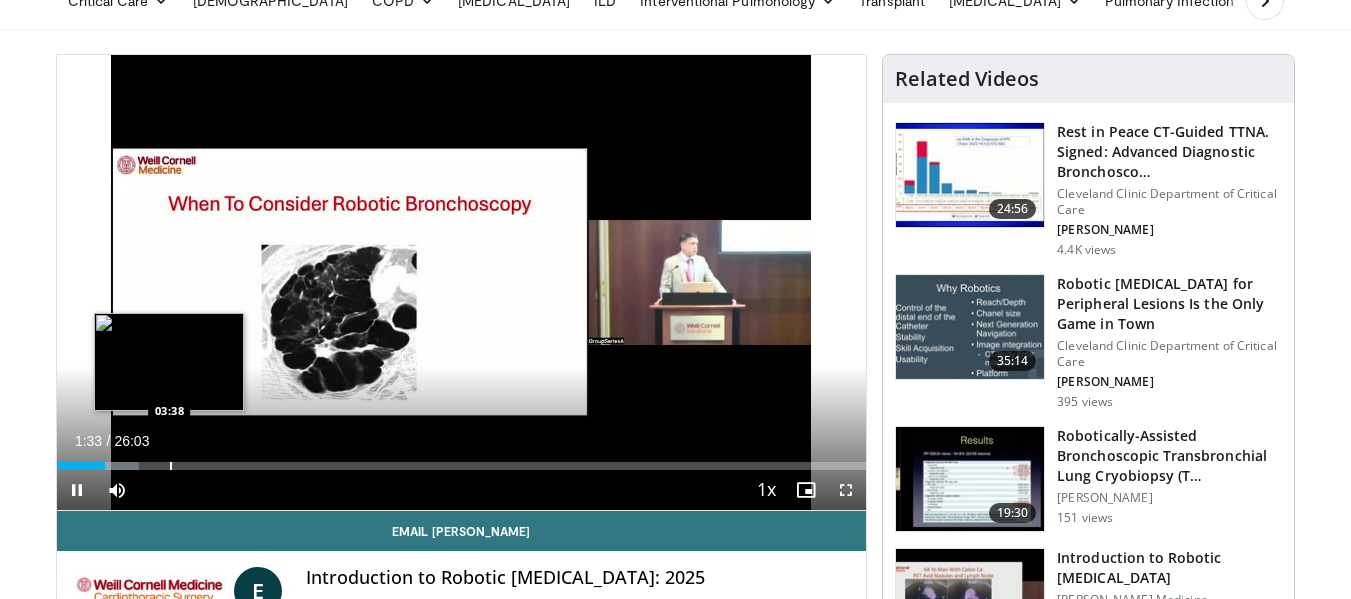 click at bounding box center [171, 466] 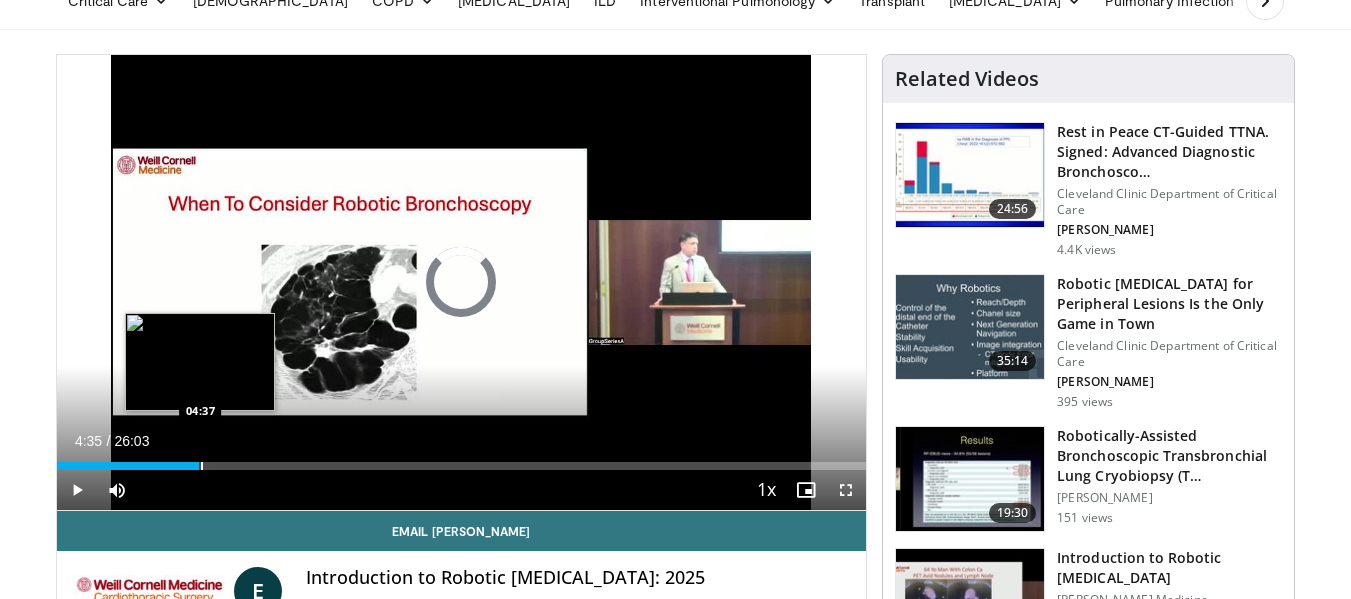 click at bounding box center (202, 466) 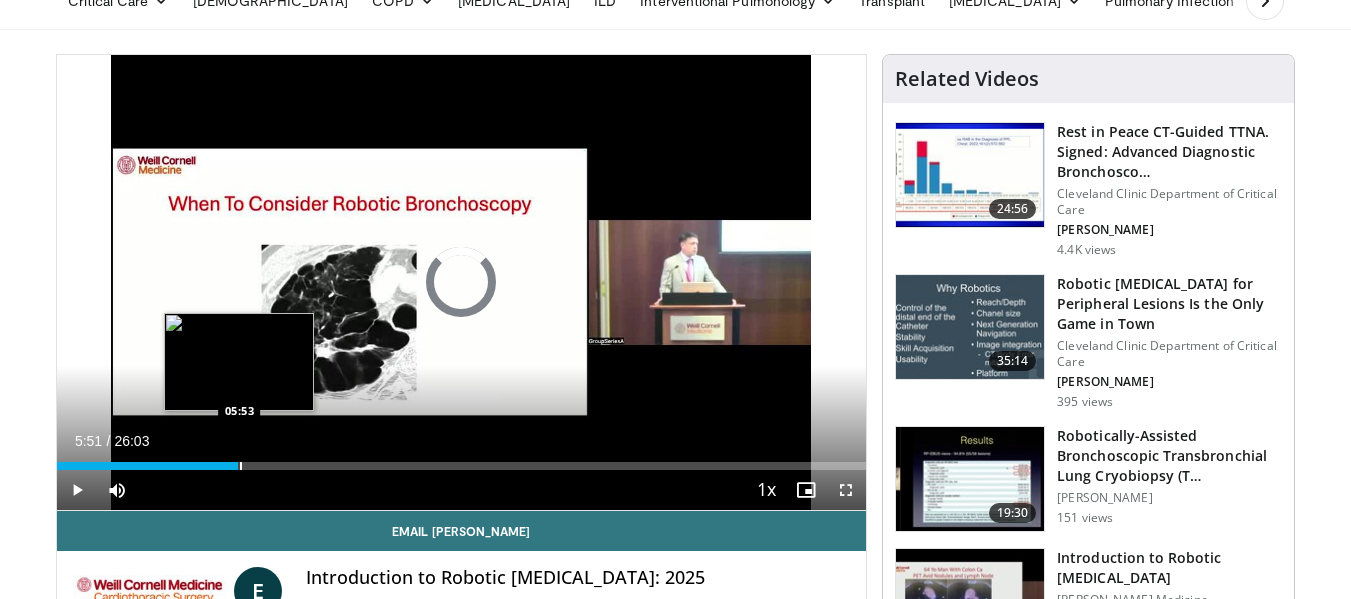 click at bounding box center [241, 466] 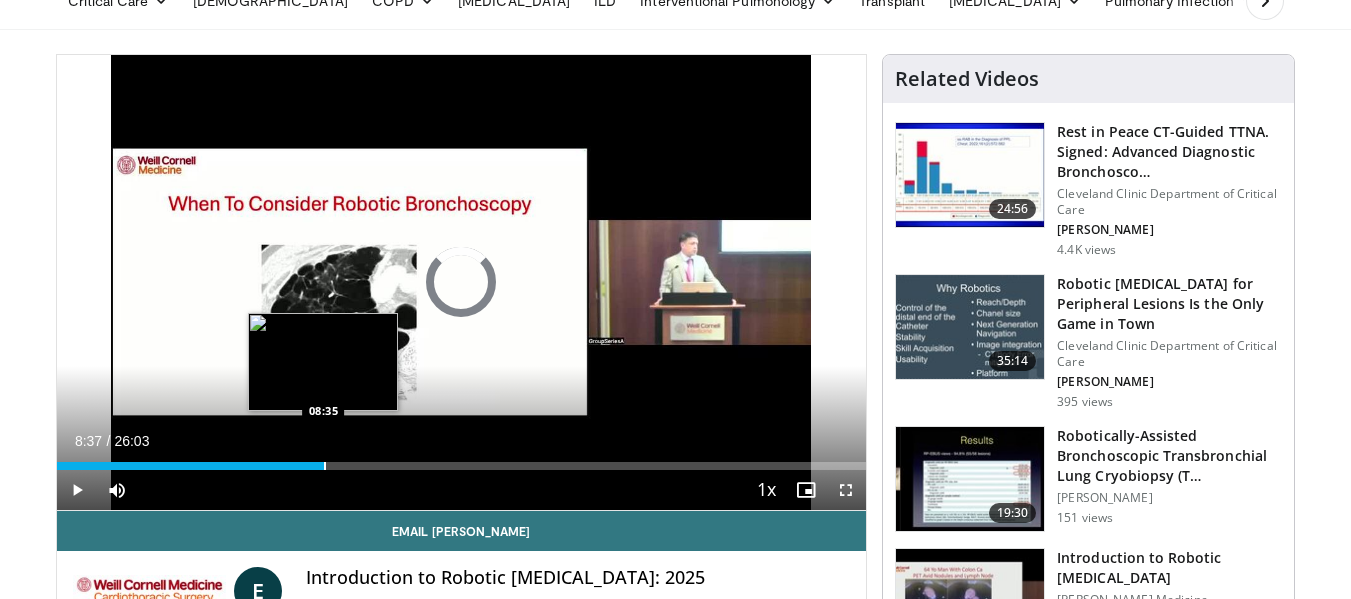 click at bounding box center (325, 466) 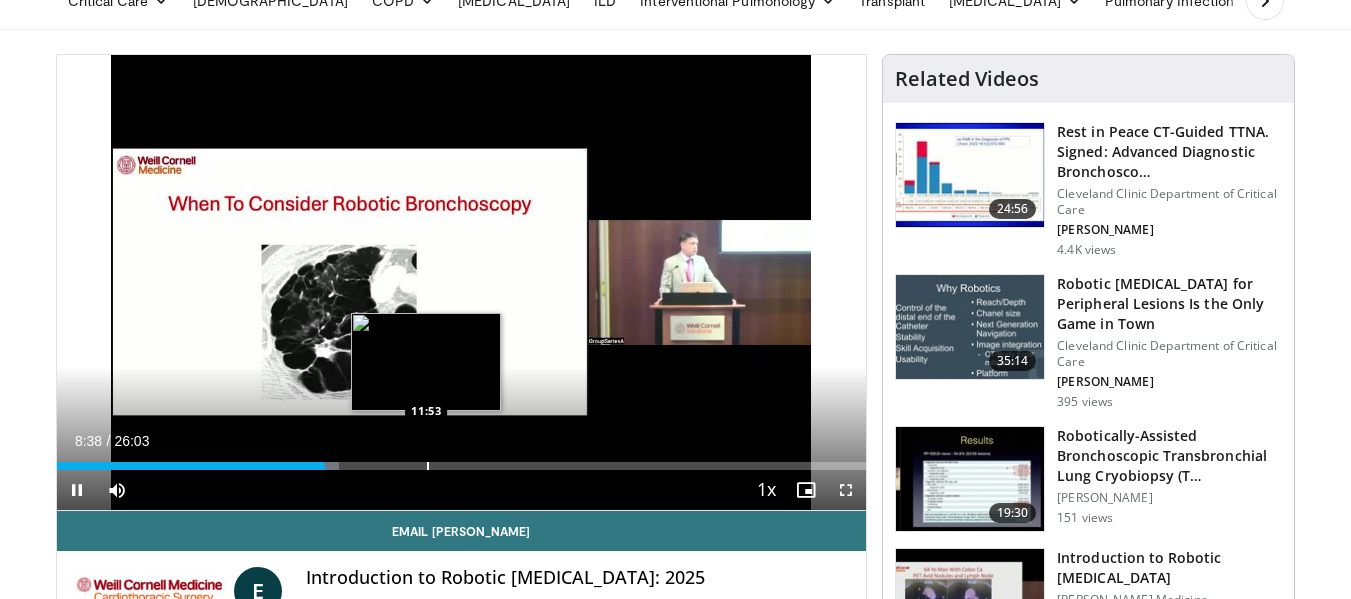 click on "Loaded :  34.91% 08:38 11:53" at bounding box center [462, 466] 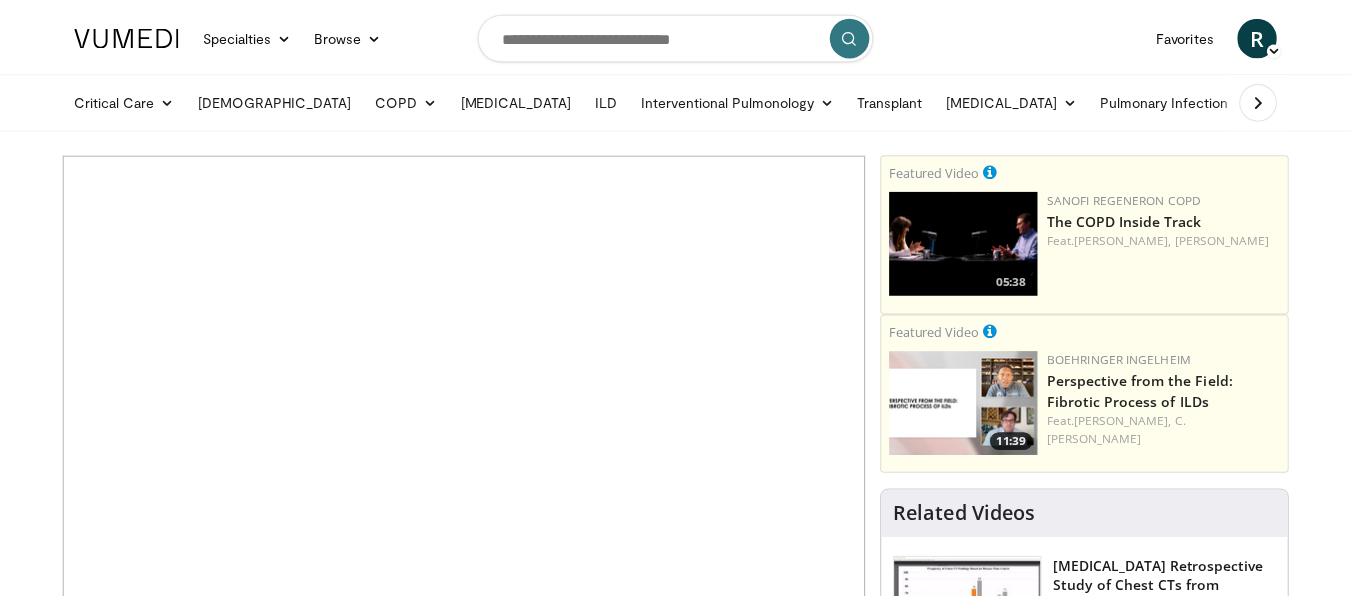 scroll, scrollTop: 0, scrollLeft: 0, axis: both 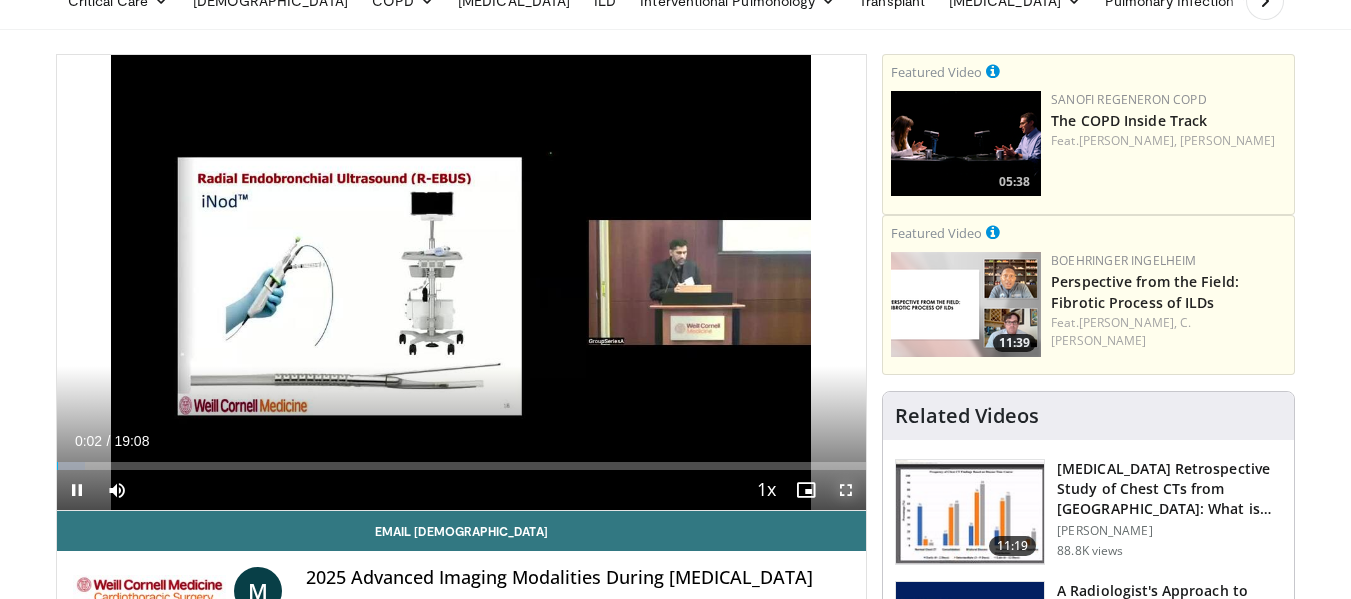 click at bounding box center (846, 490) 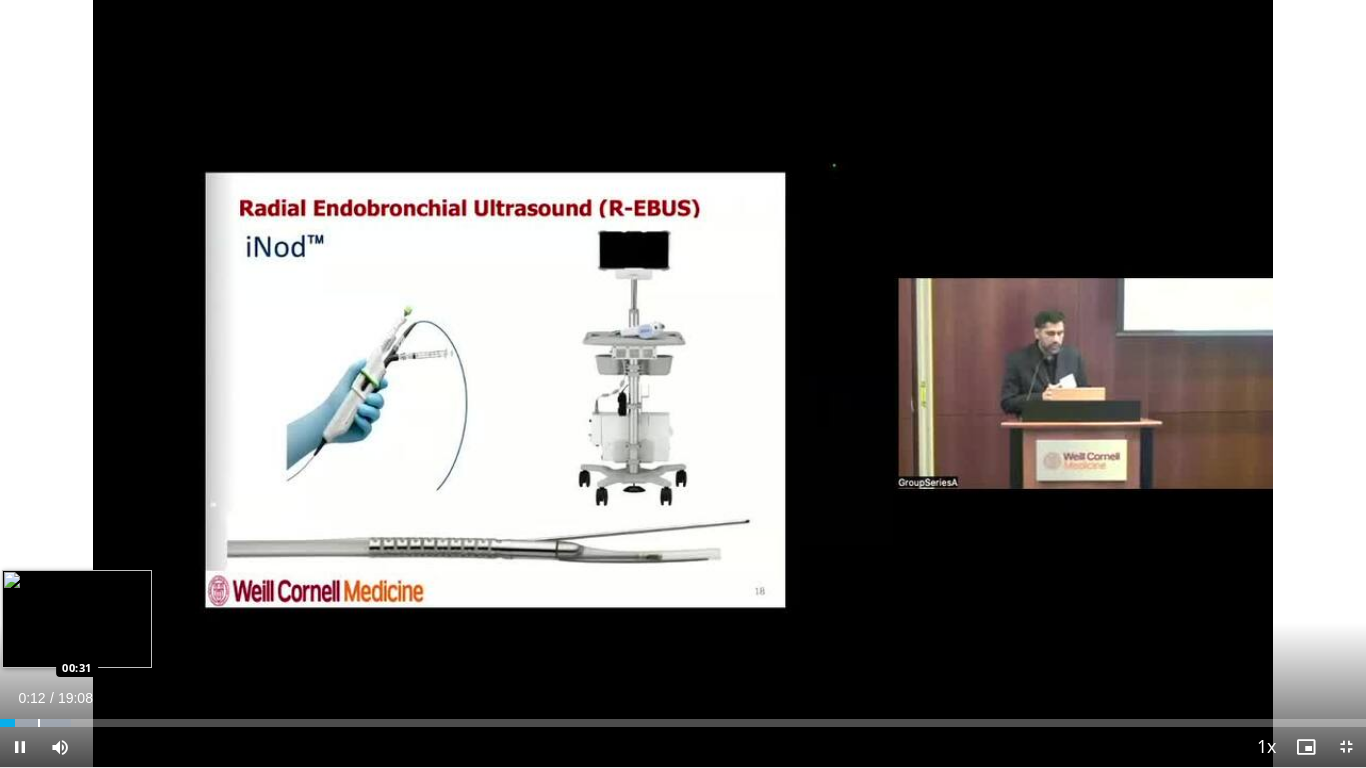 click at bounding box center [39, 723] 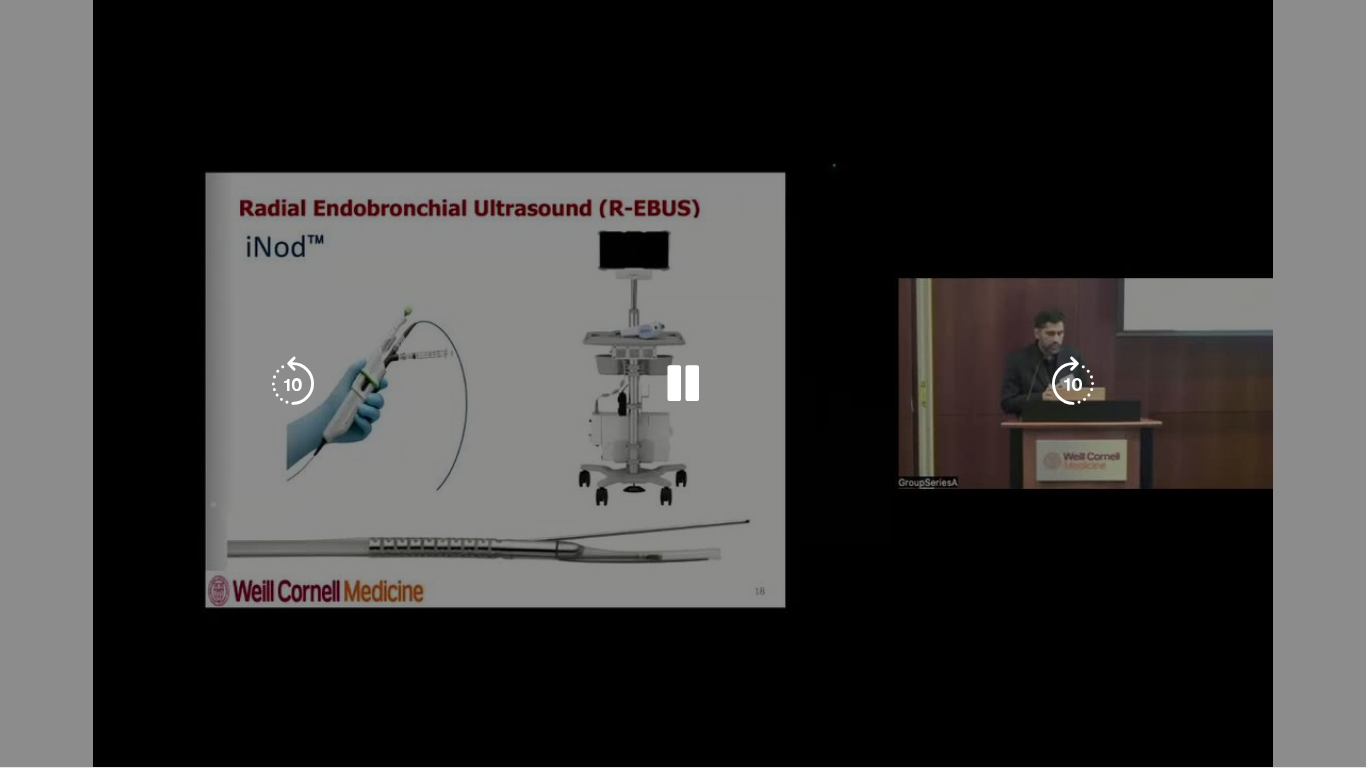 drag, startPoint x: 1365, startPoint y: 485, endPoint x: 868, endPoint y: 117, distance: 618.4117 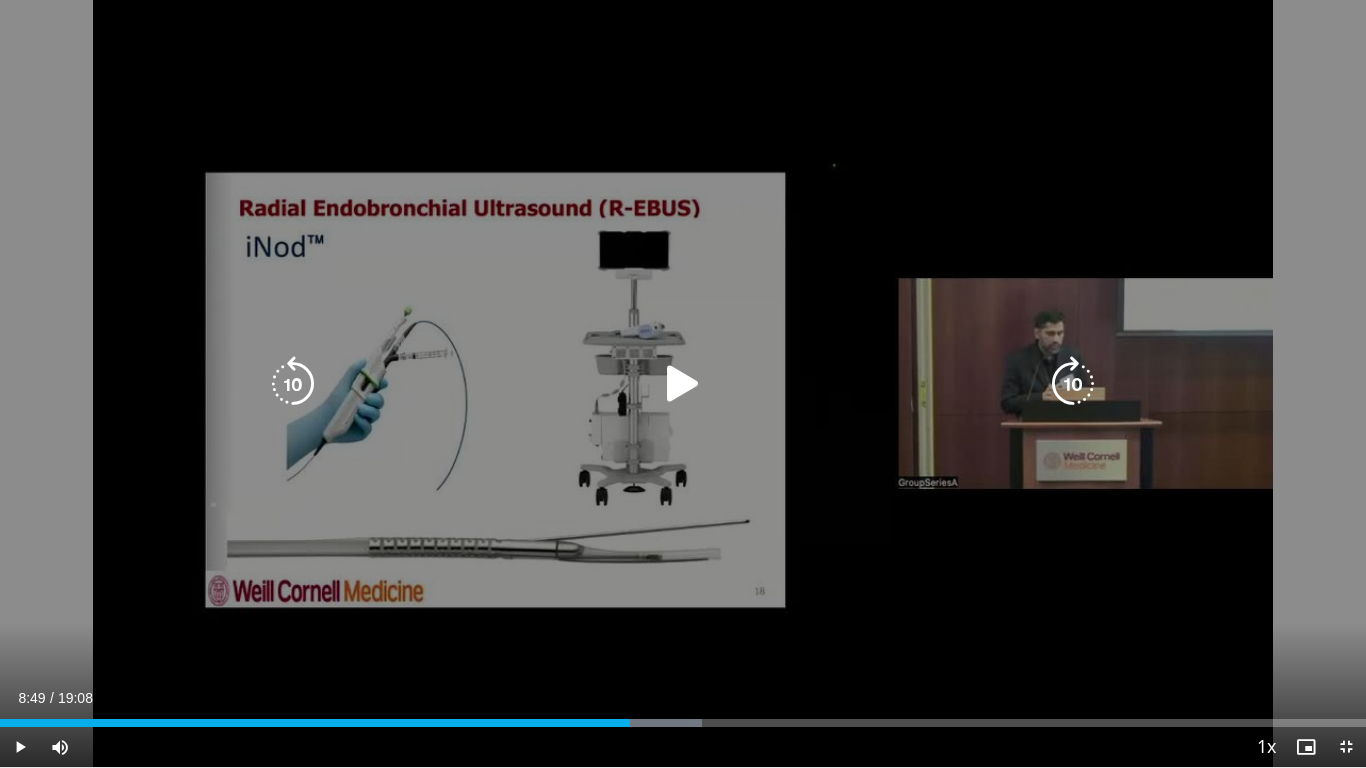 click at bounding box center [683, 384] 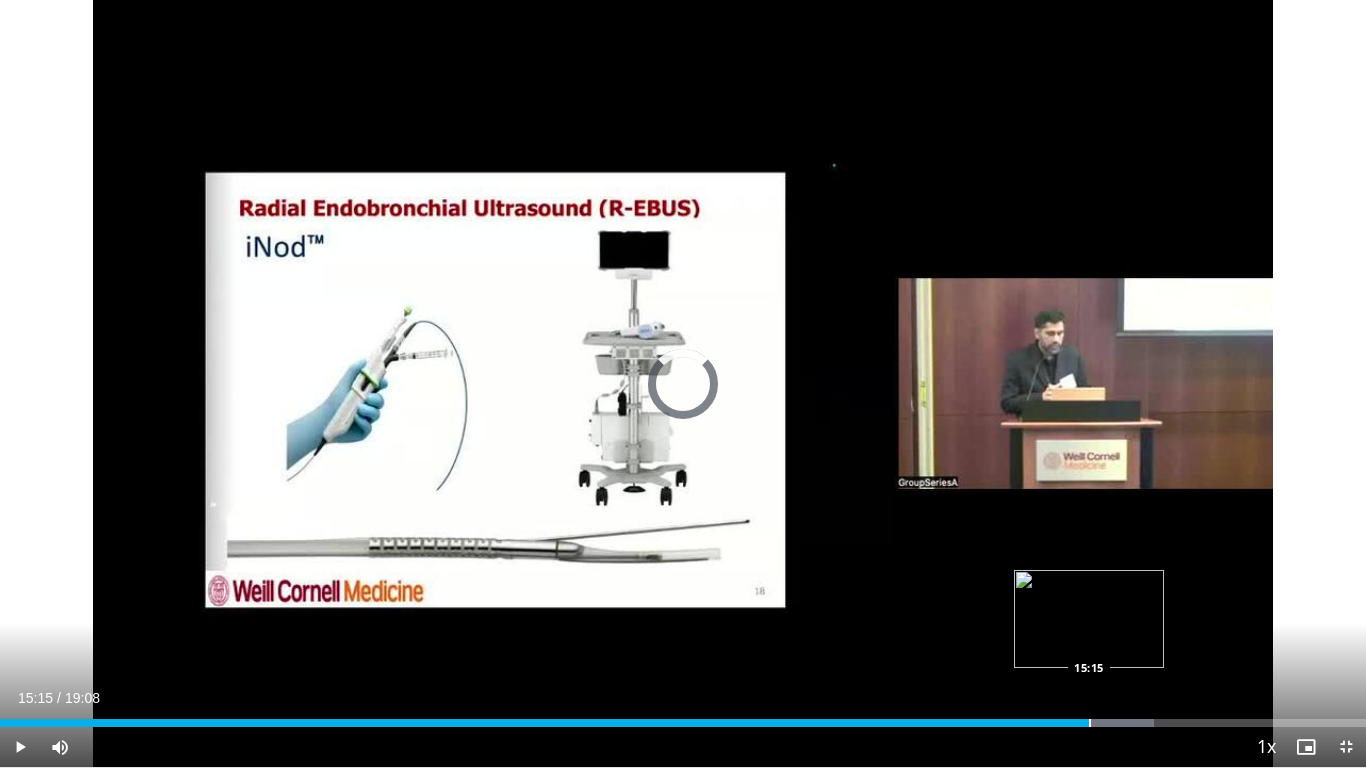 click at bounding box center [1090, 723] 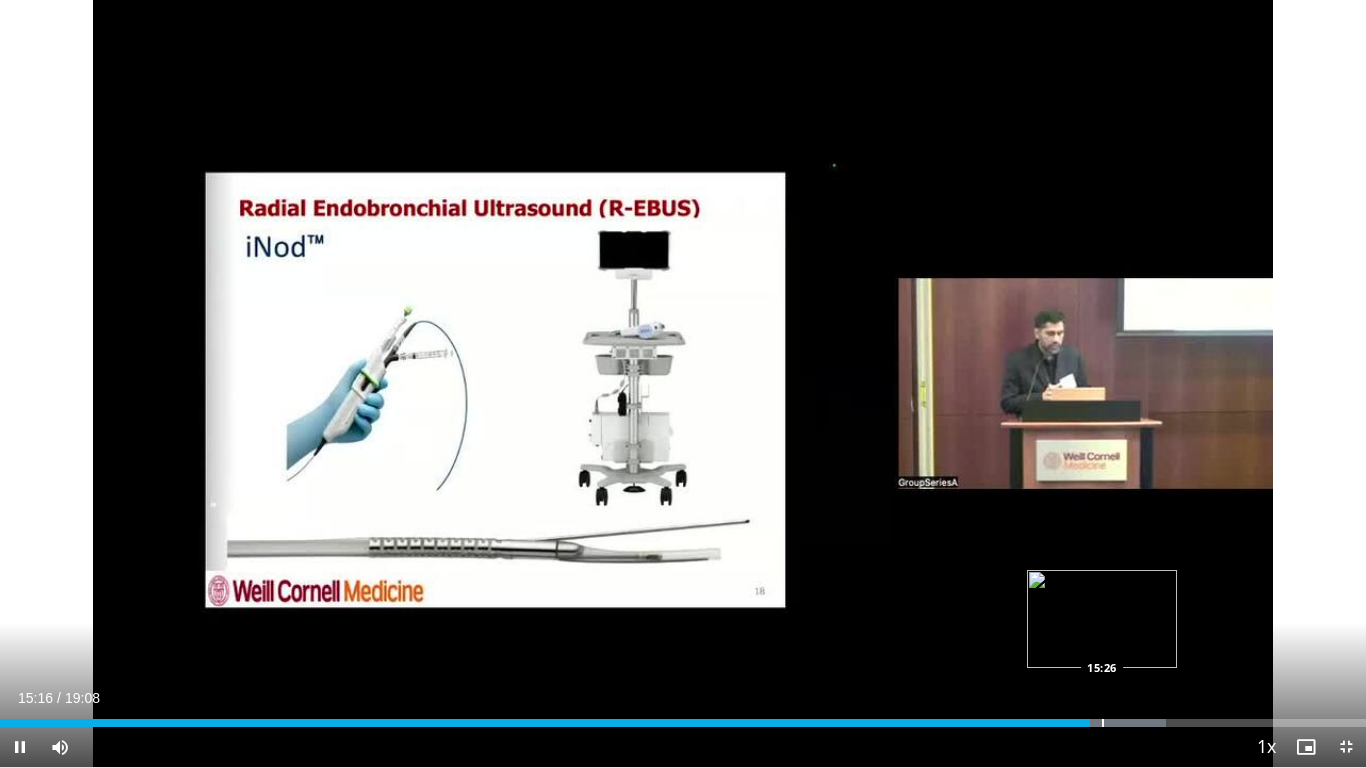 click on "10 seconds
Tap to unmute" at bounding box center (683, 383) 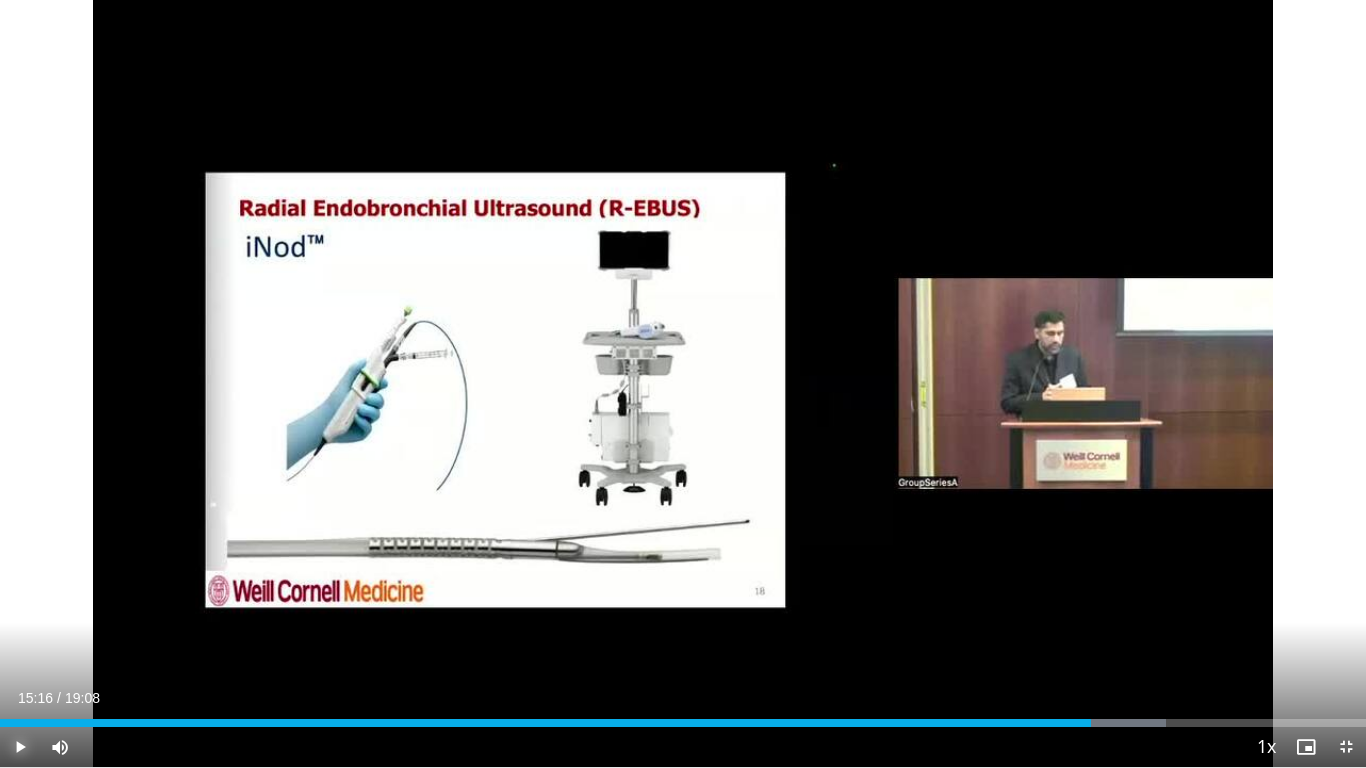 click at bounding box center (20, 747) 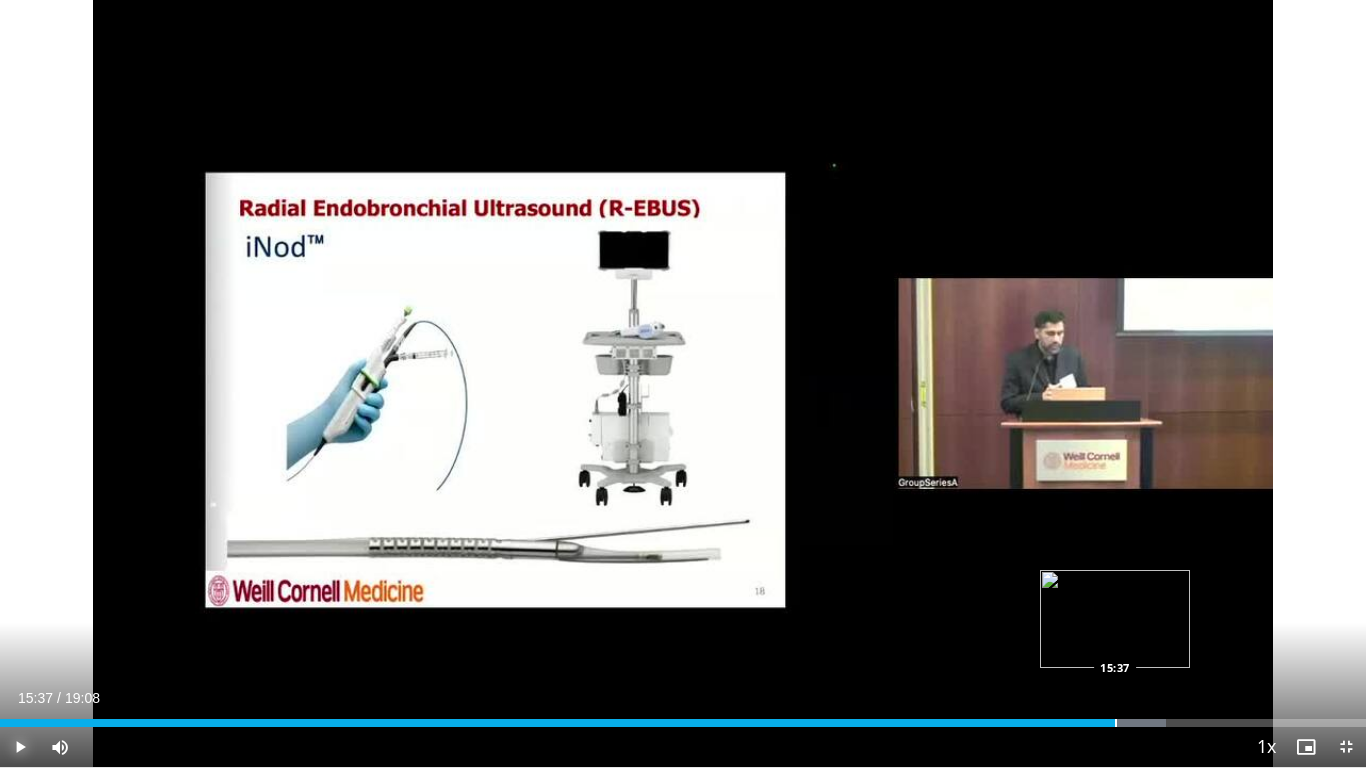 click at bounding box center [1116, 723] 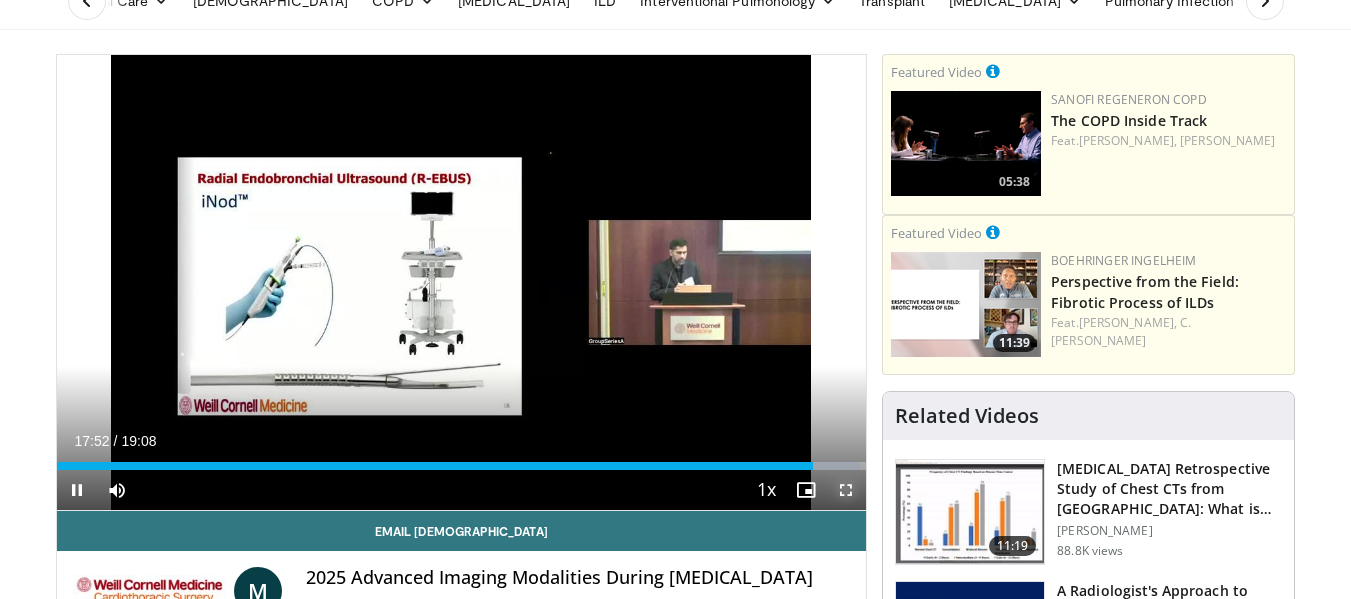 click at bounding box center (846, 490) 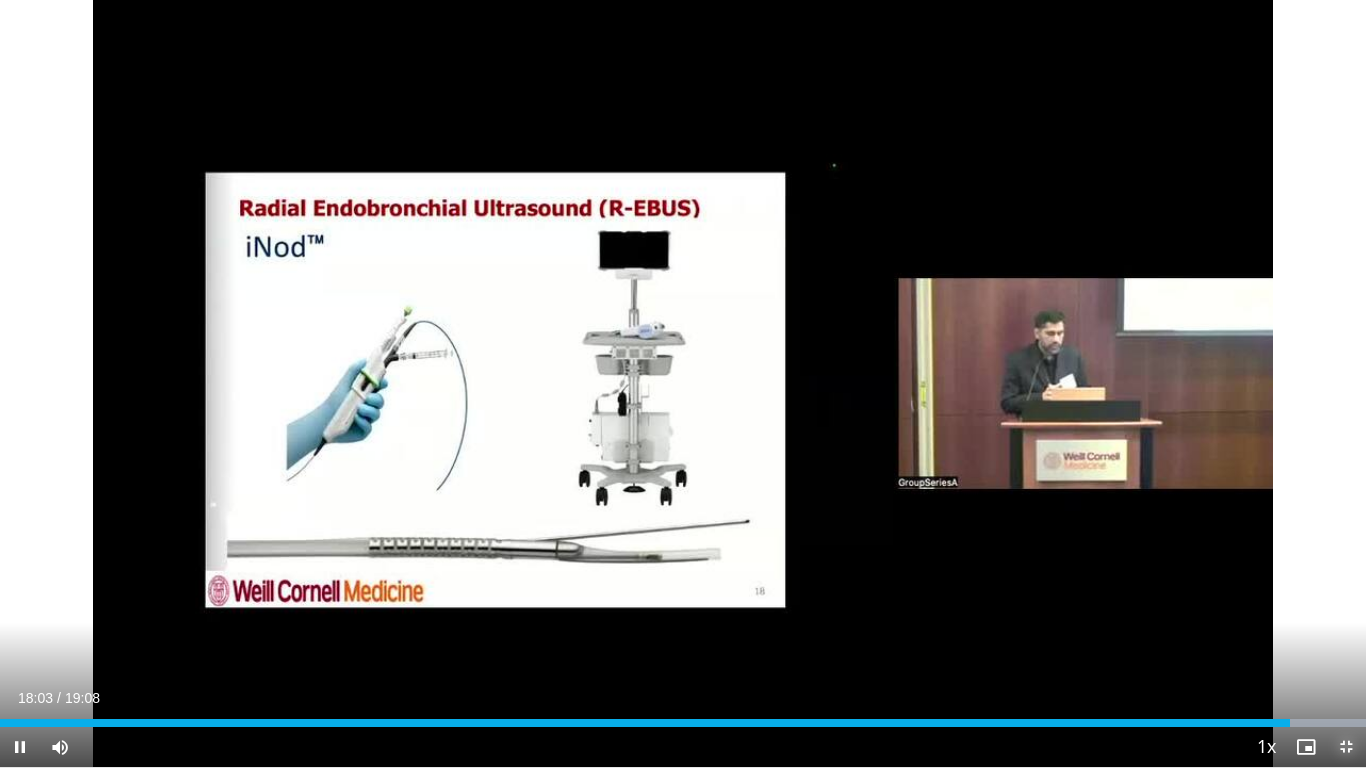 click at bounding box center (1346, 747) 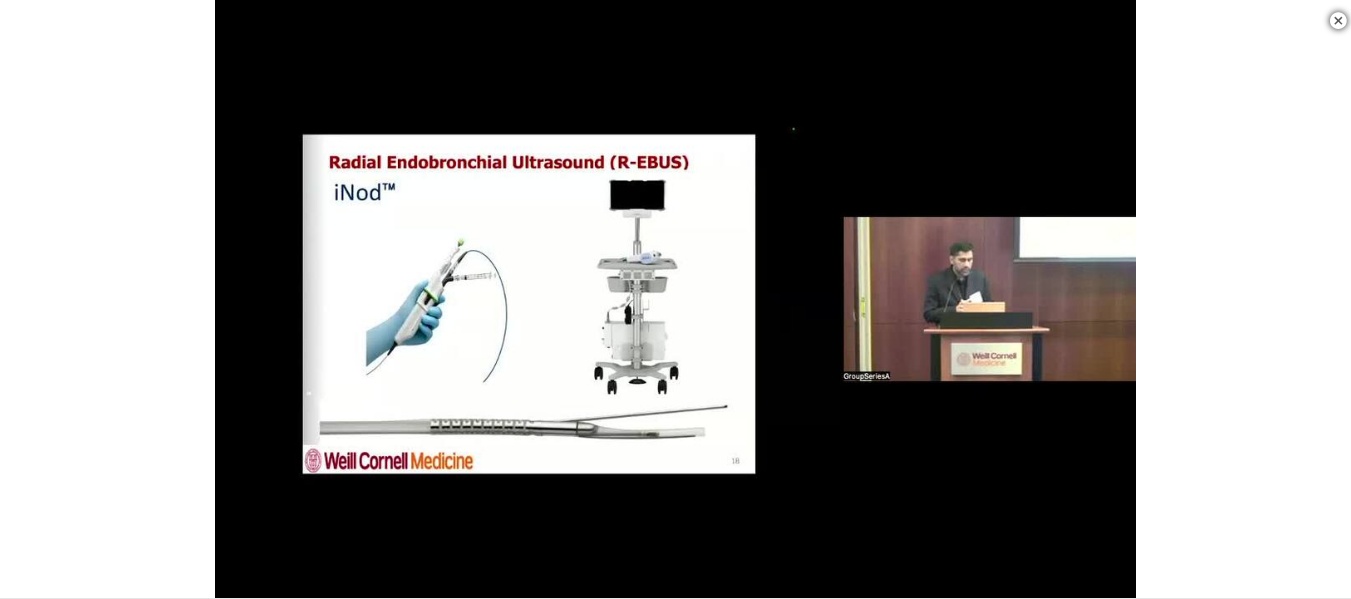 scroll, scrollTop: 1300, scrollLeft: 0, axis: vertical 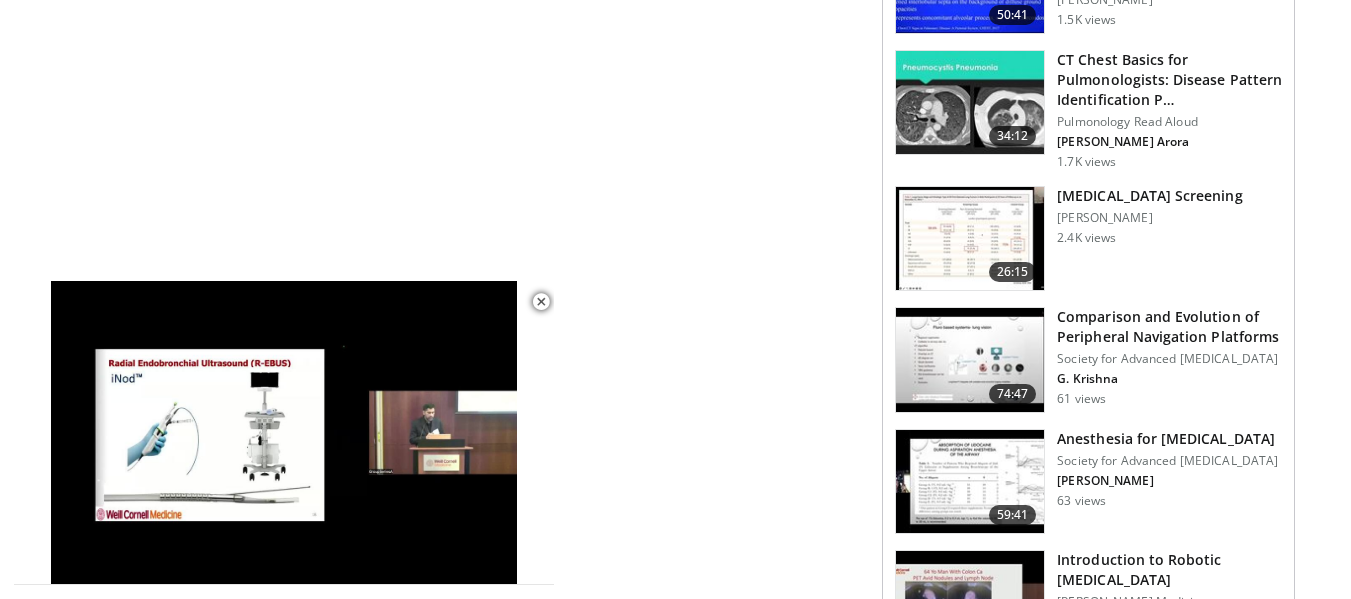 click at bounding box center [970, 360] 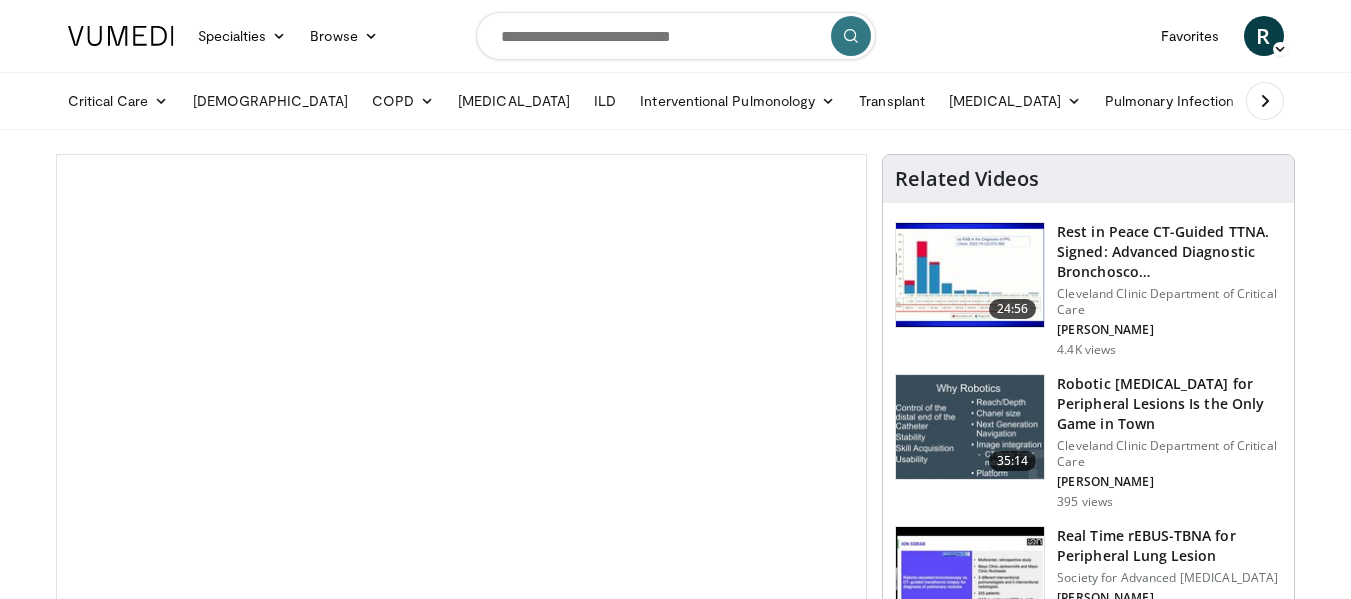 scroll, scrollTop: 0, scrollLeft: 0, axis: both 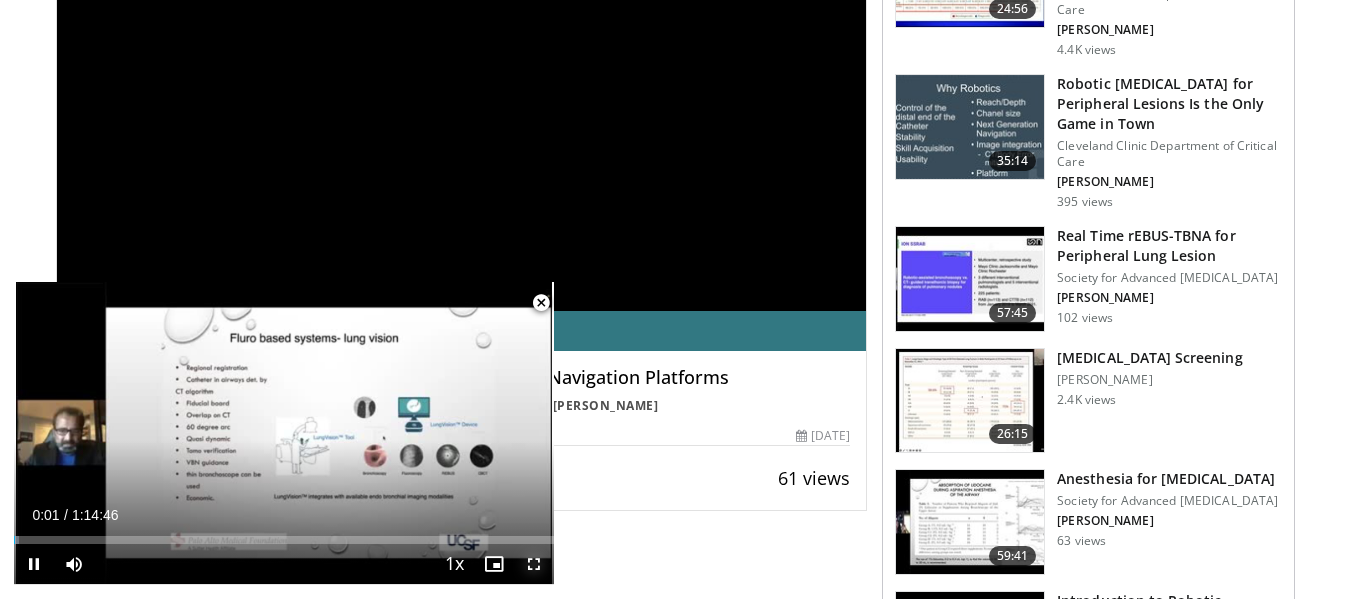 click at bounding box center [534, 564] 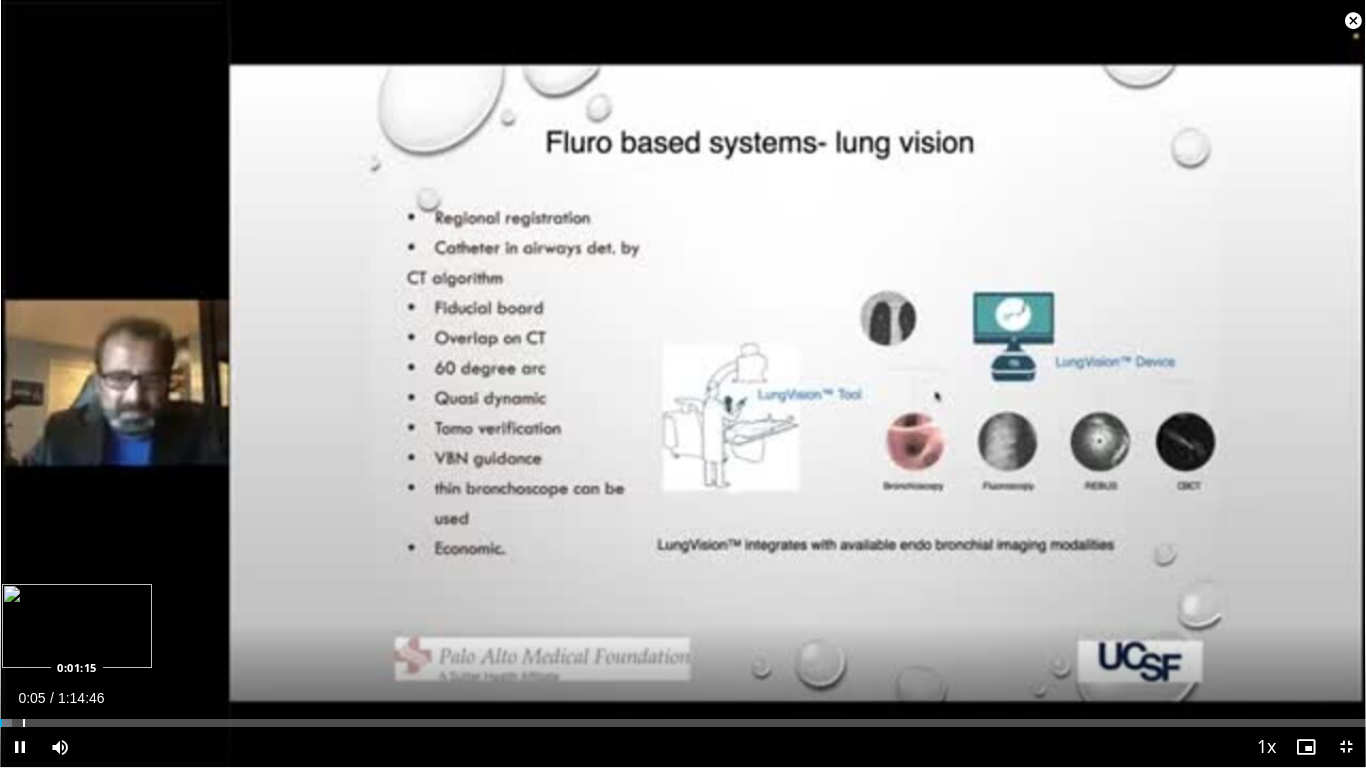 click at bounding box center [24, 723] 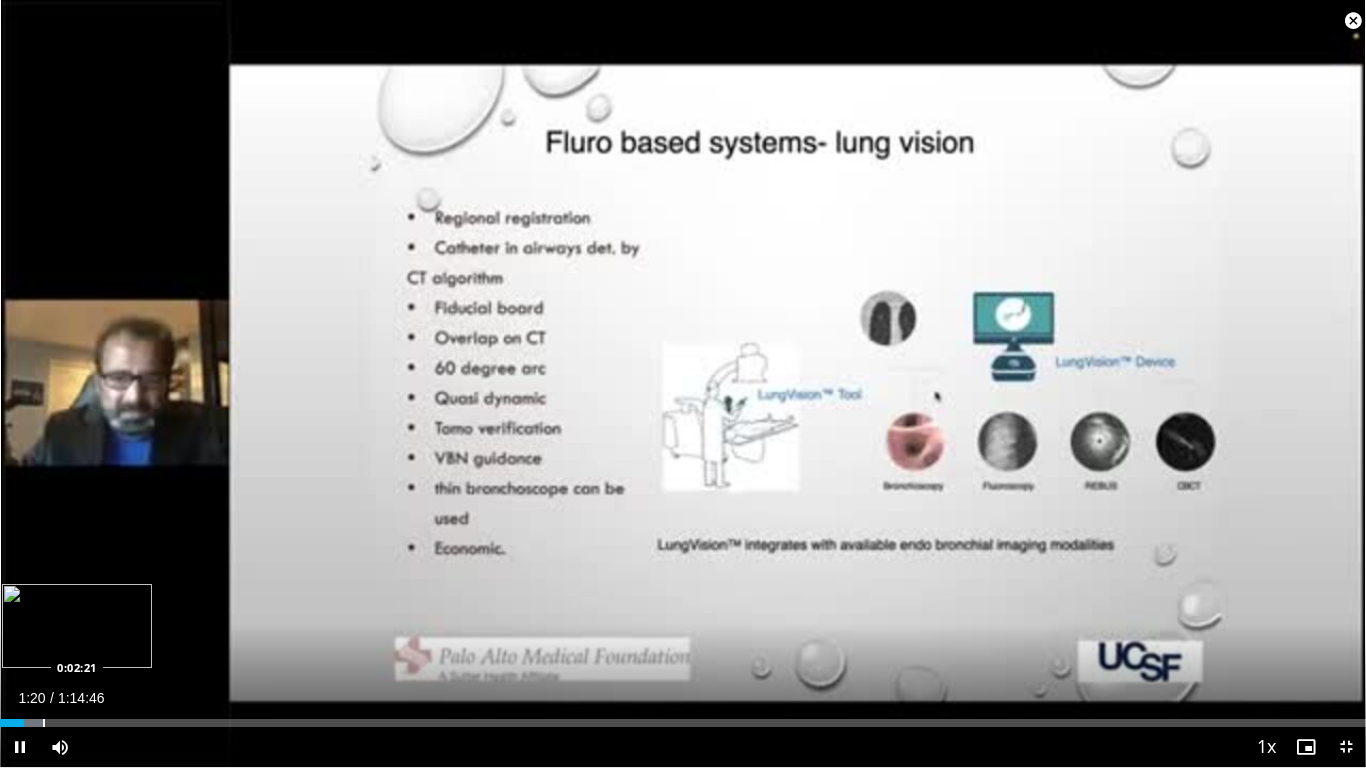 click on "Loaded :  3.12% 0:01:20 0:02:21" at bounding box center [683, 717] 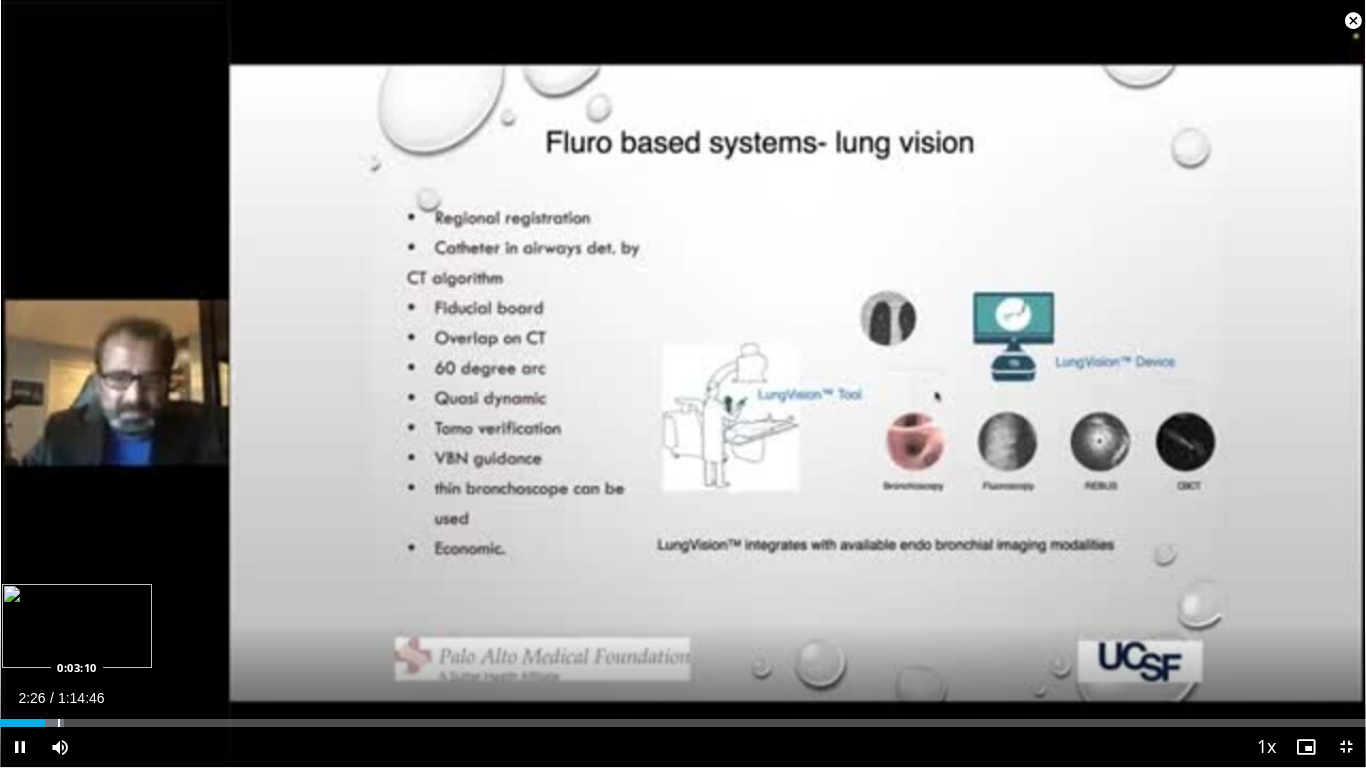 click at bounding box center (53, 723) 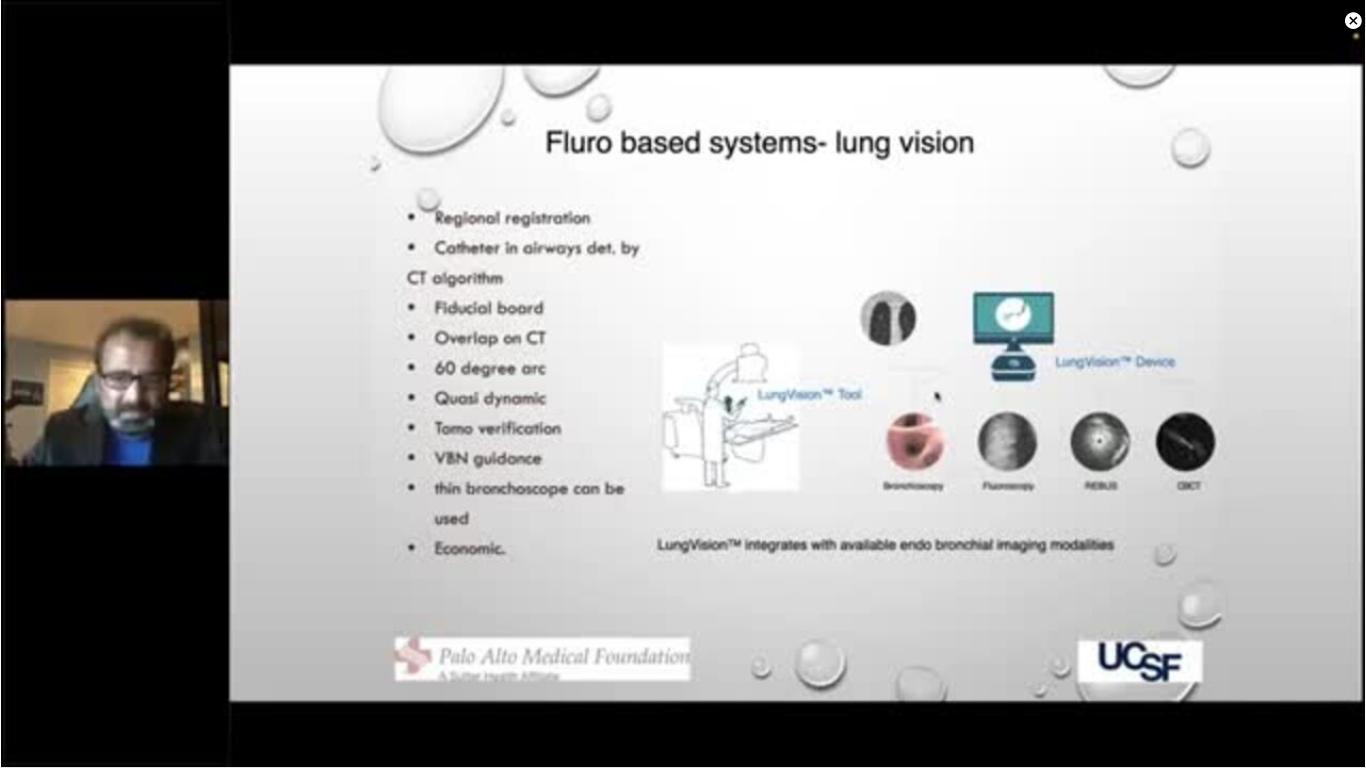 click on "10 seconds
Tap to unmute" at bounding box center (683, 383) 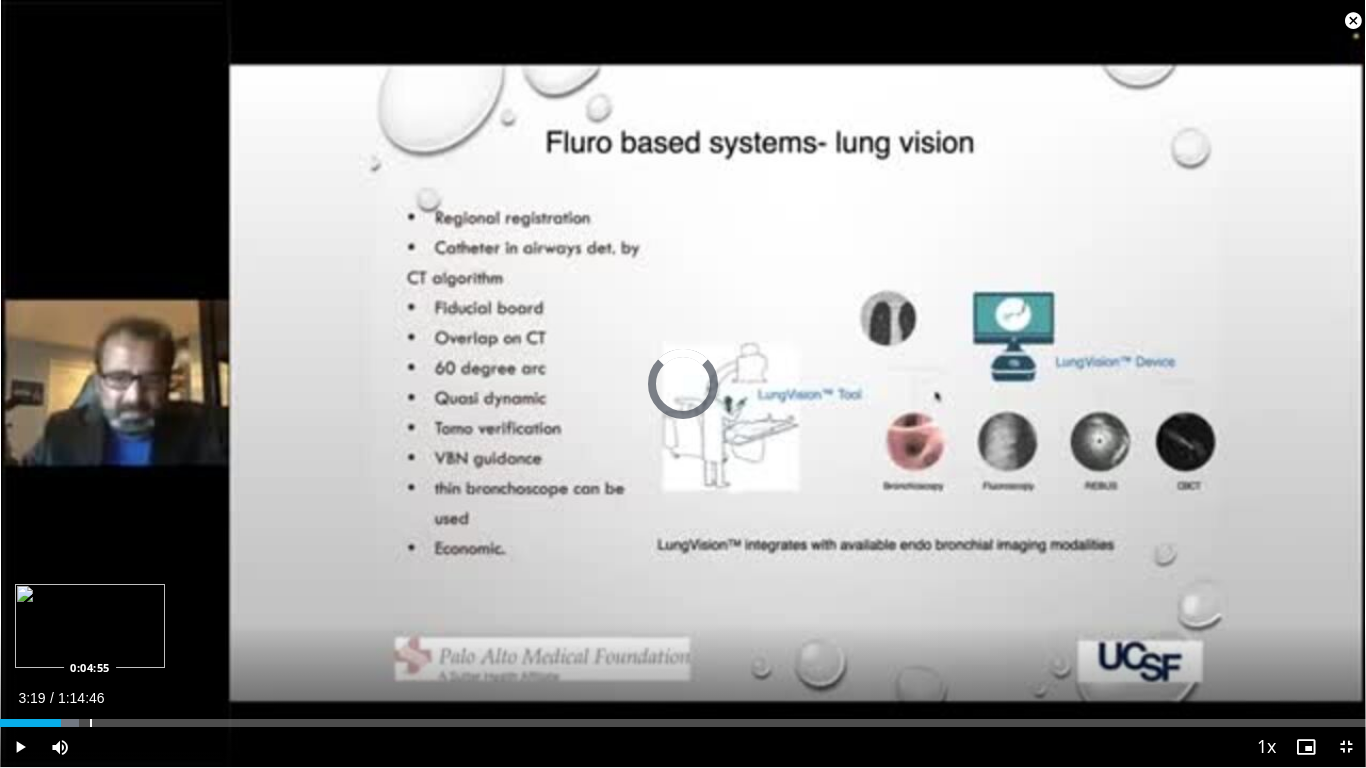 click at bounding box center (91, 723) 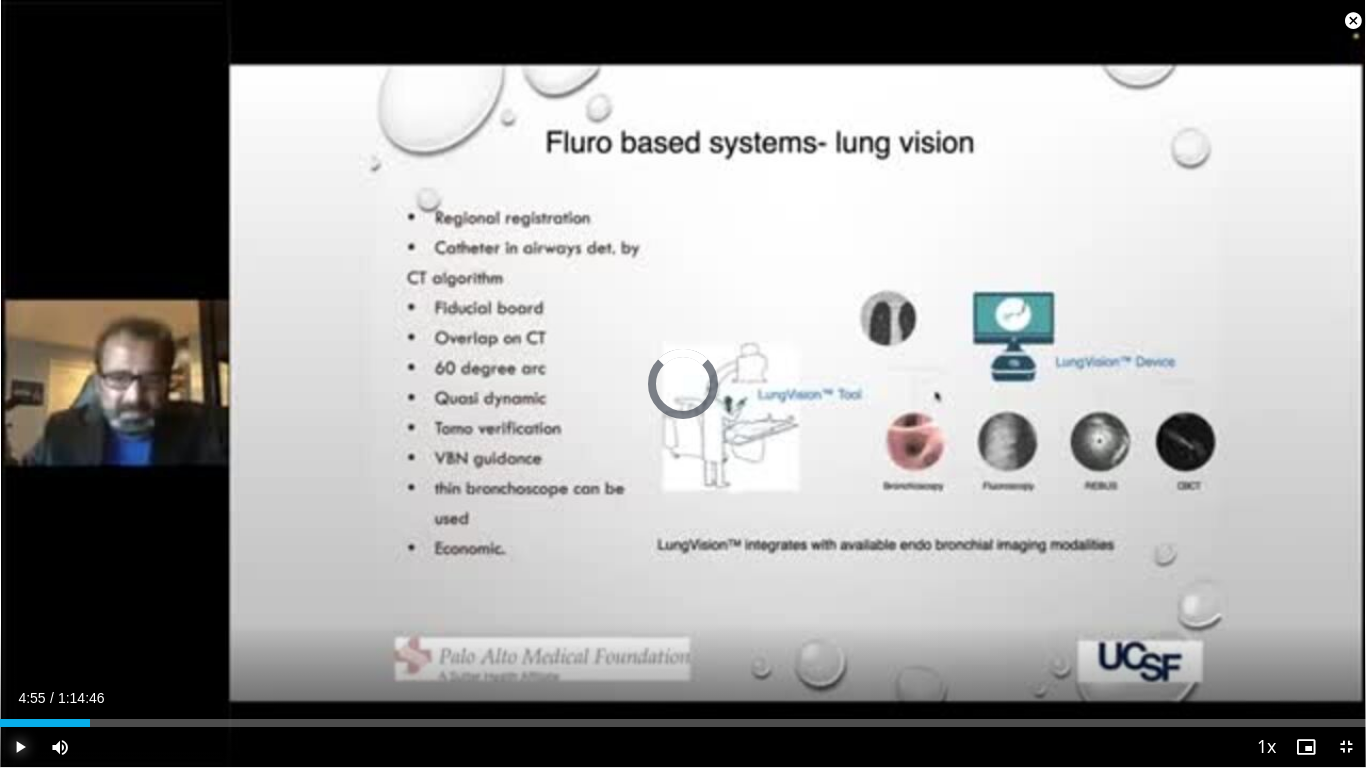 click at bounding box center [20, 747] 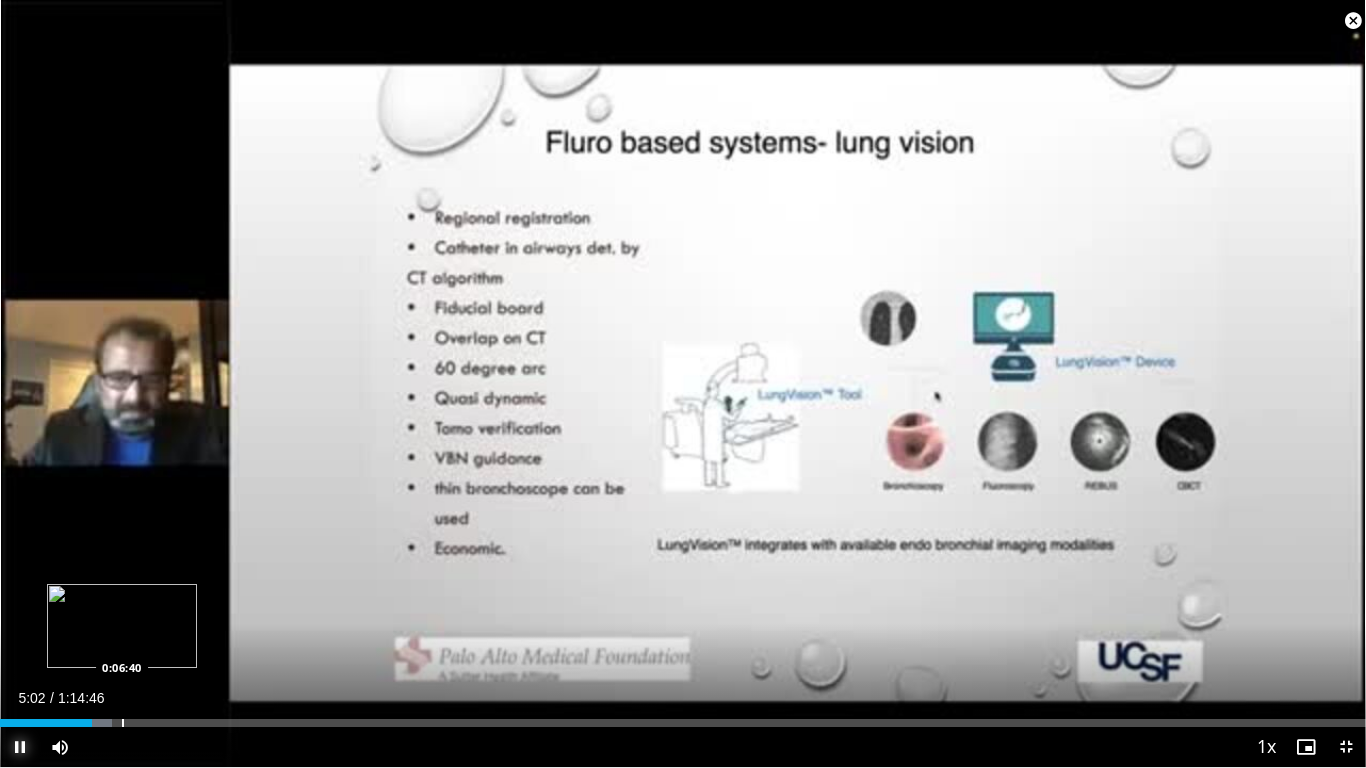 click at bounding box center (123, 723) 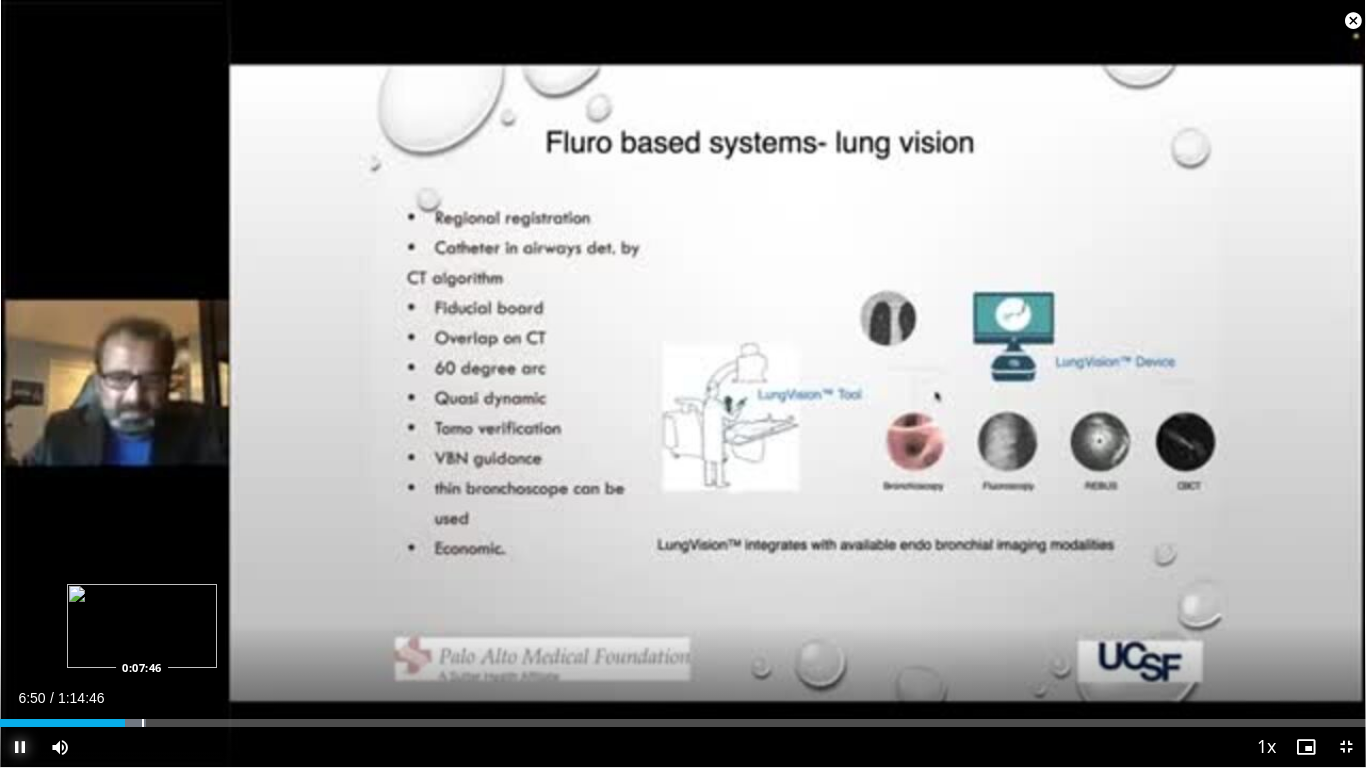 click on "Loaded :  10.68% 0:06:50 0:07:46" at bounding box center (683, 717) 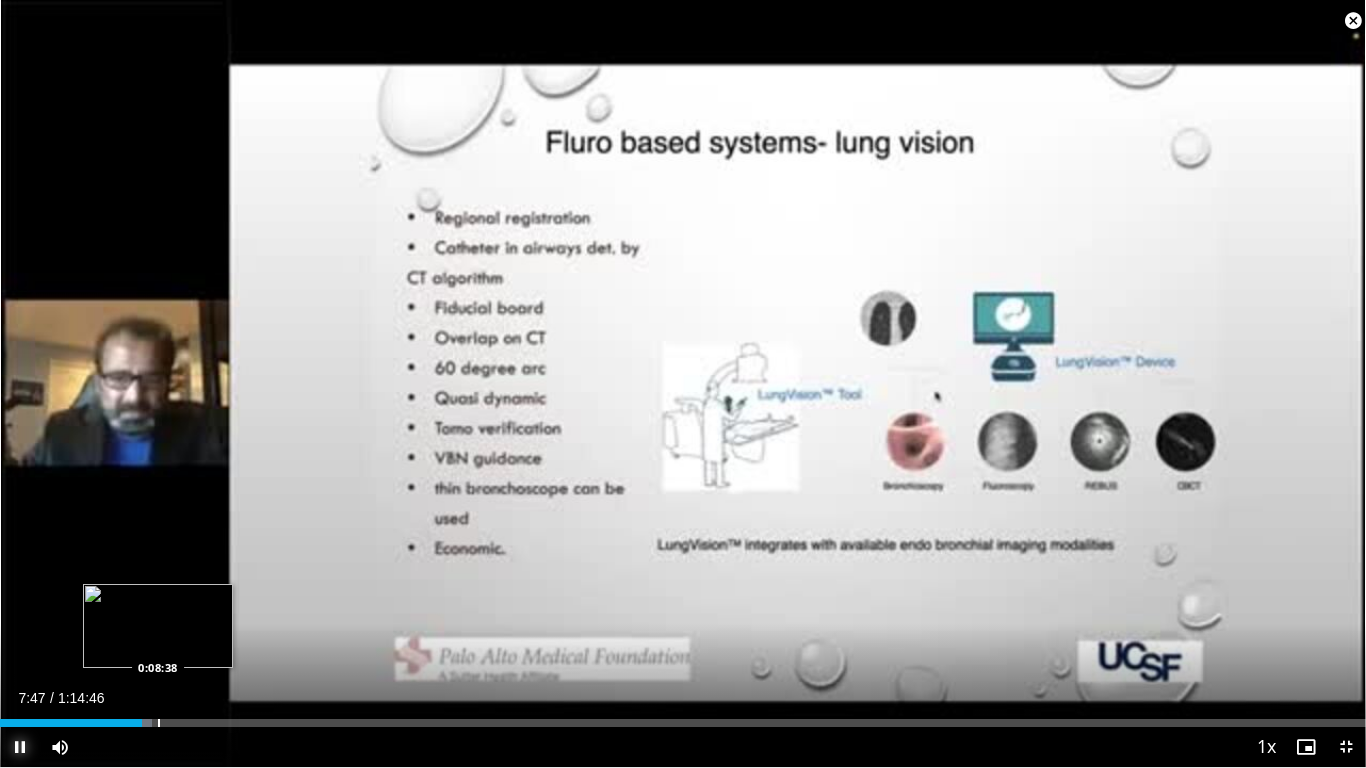 click on "Loaded :  11.13% 0:07:48 0:08:38" at bounding box center [683, 717] 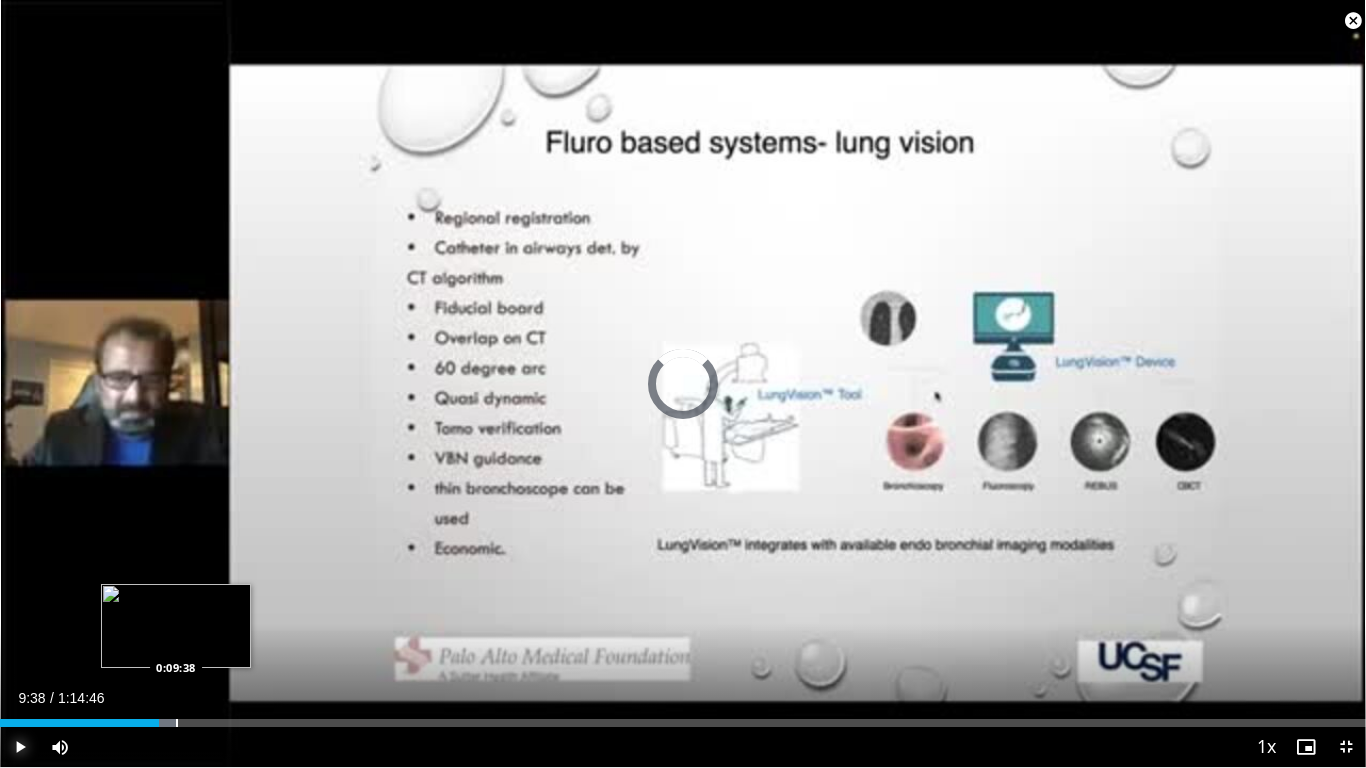 click at bounding box center (177, 723) 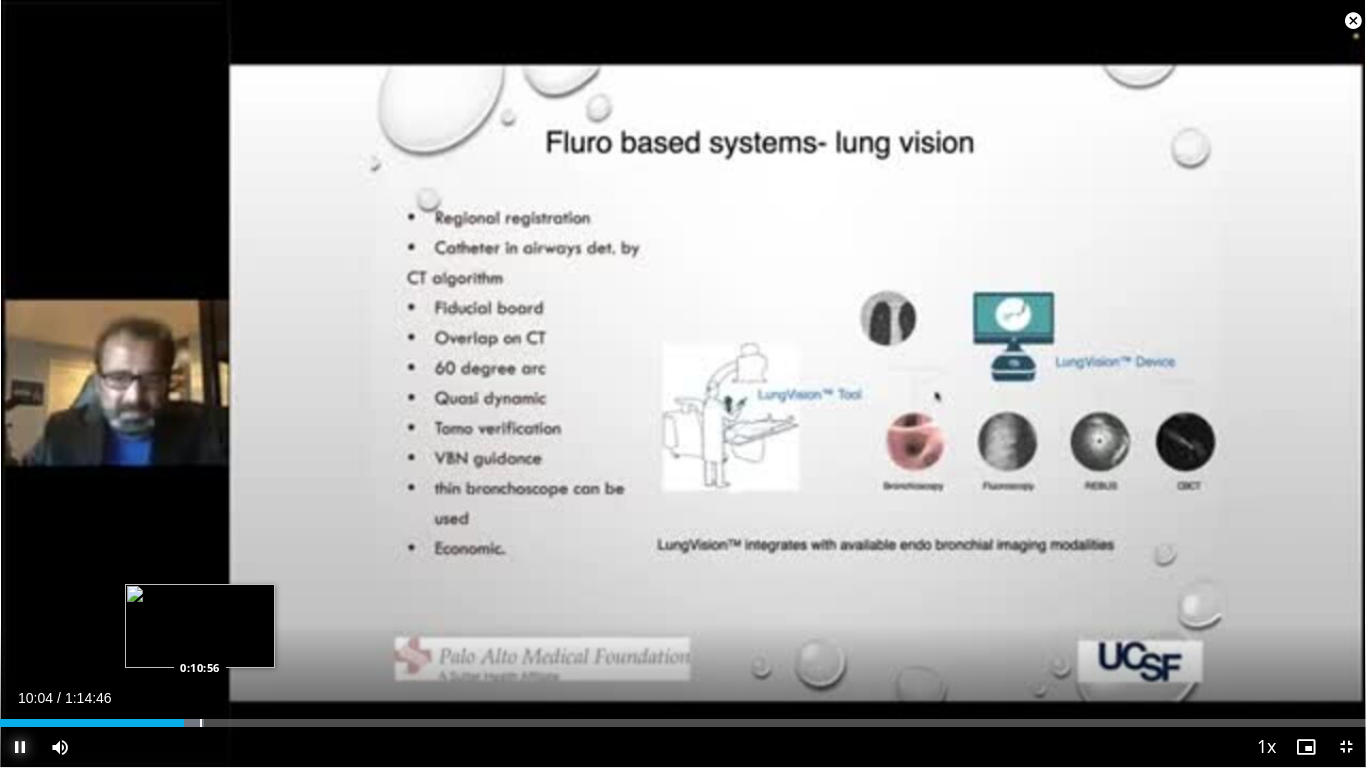 click at bounding box center (201, 723) 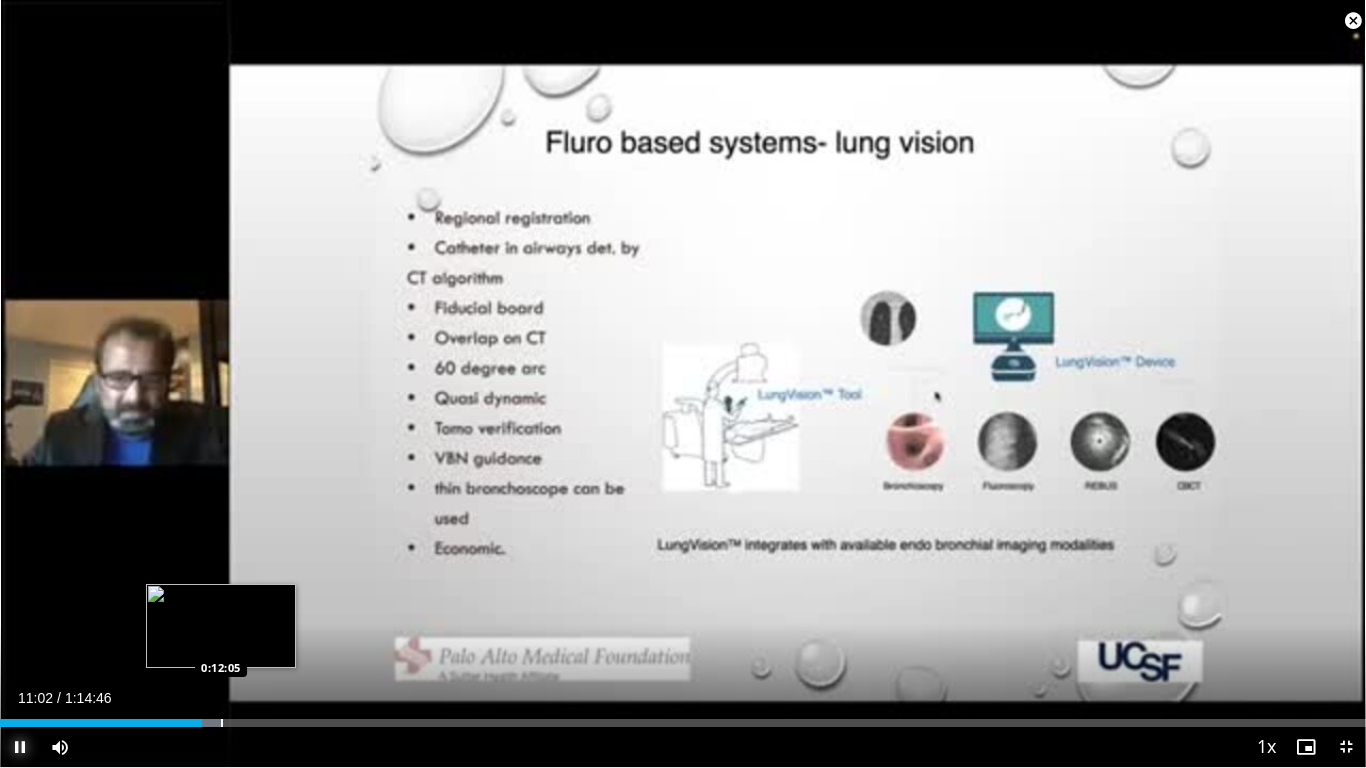 click on "Loaded :  16.25% 0:11:02 0:12:05" at bounding box center [683, 723] 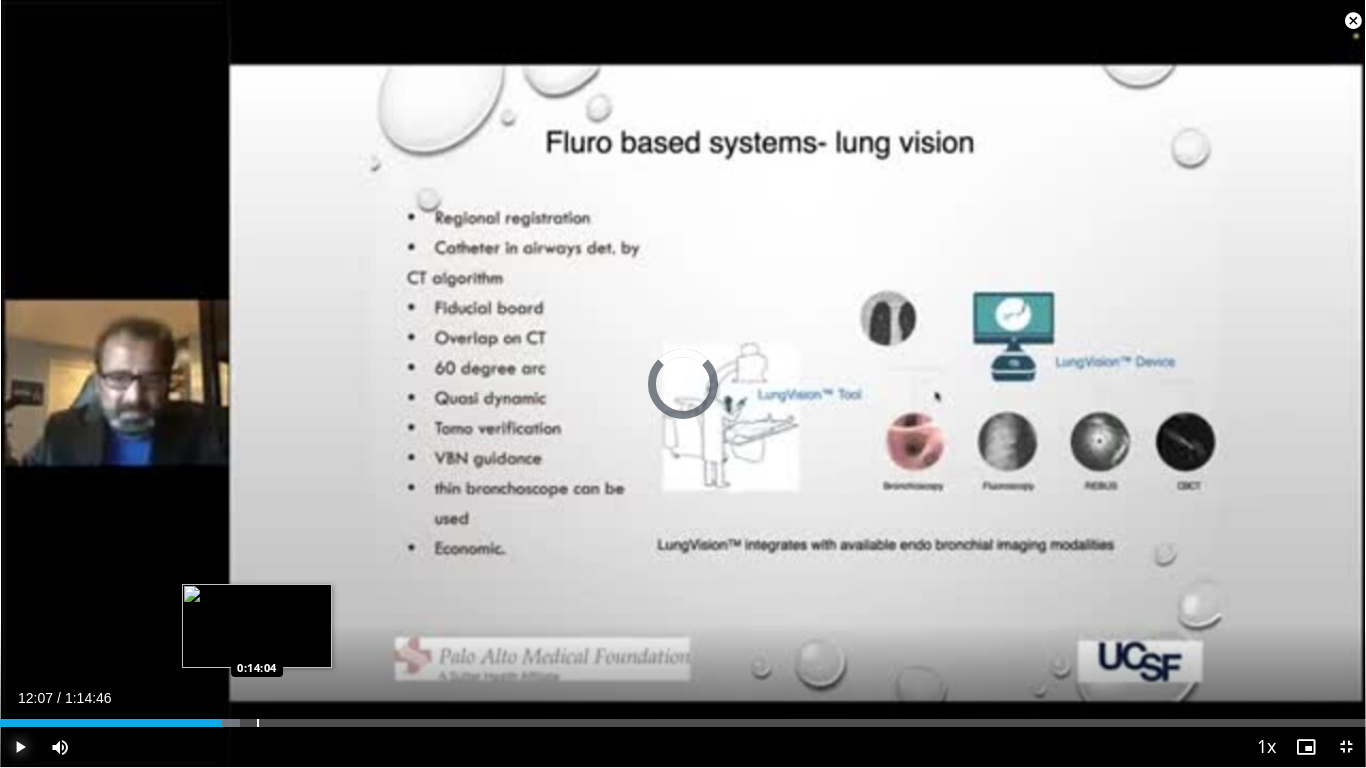 click at bounding box center [258, 723] 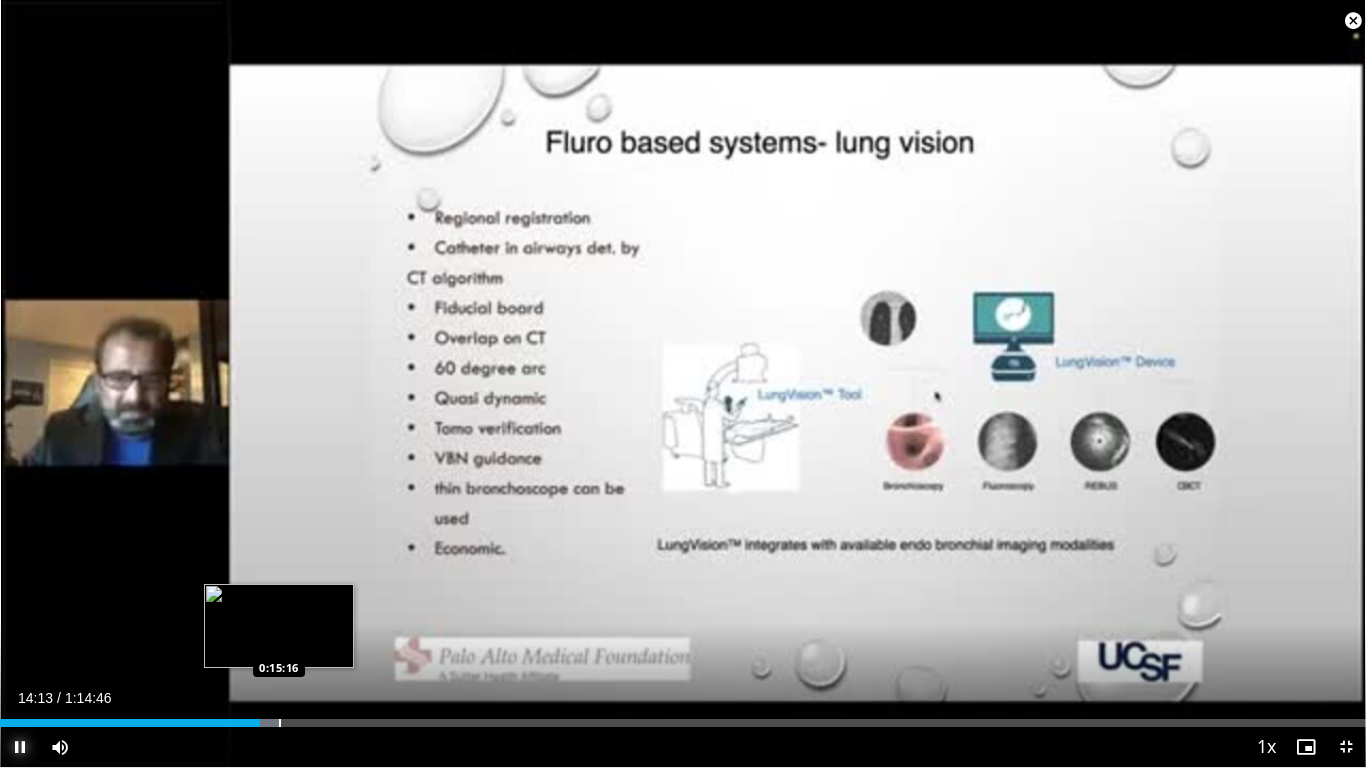 click at bounding box center [280, 723] 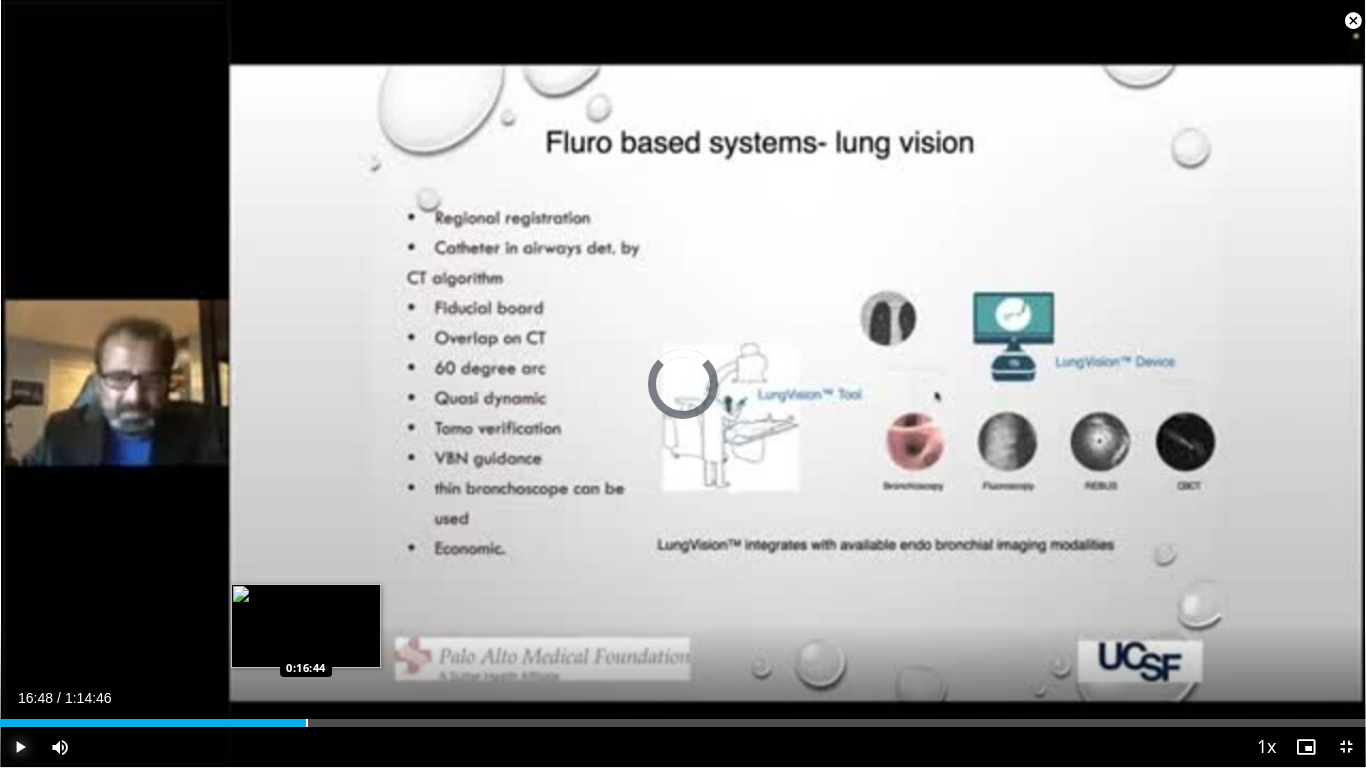 click at bounding box center (307, 723) 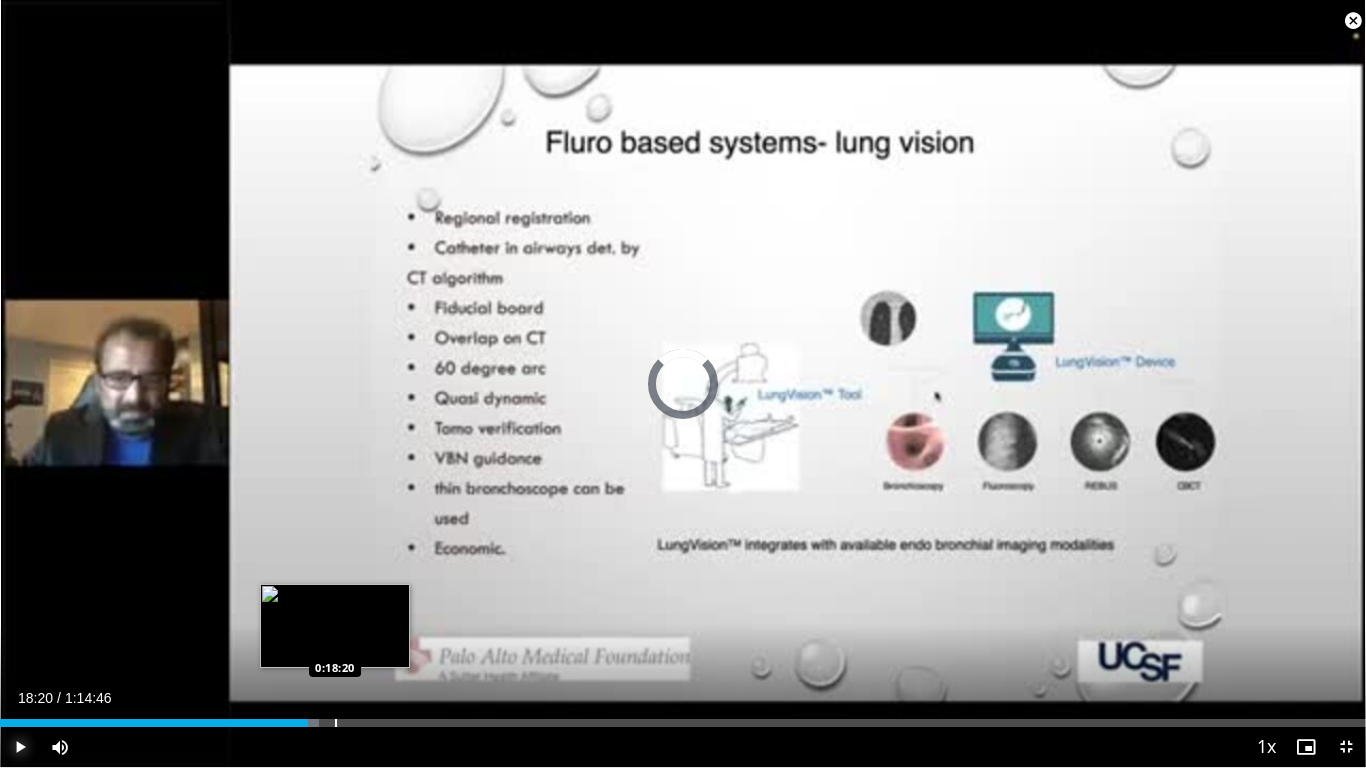 click at bounding box center [336, 723] 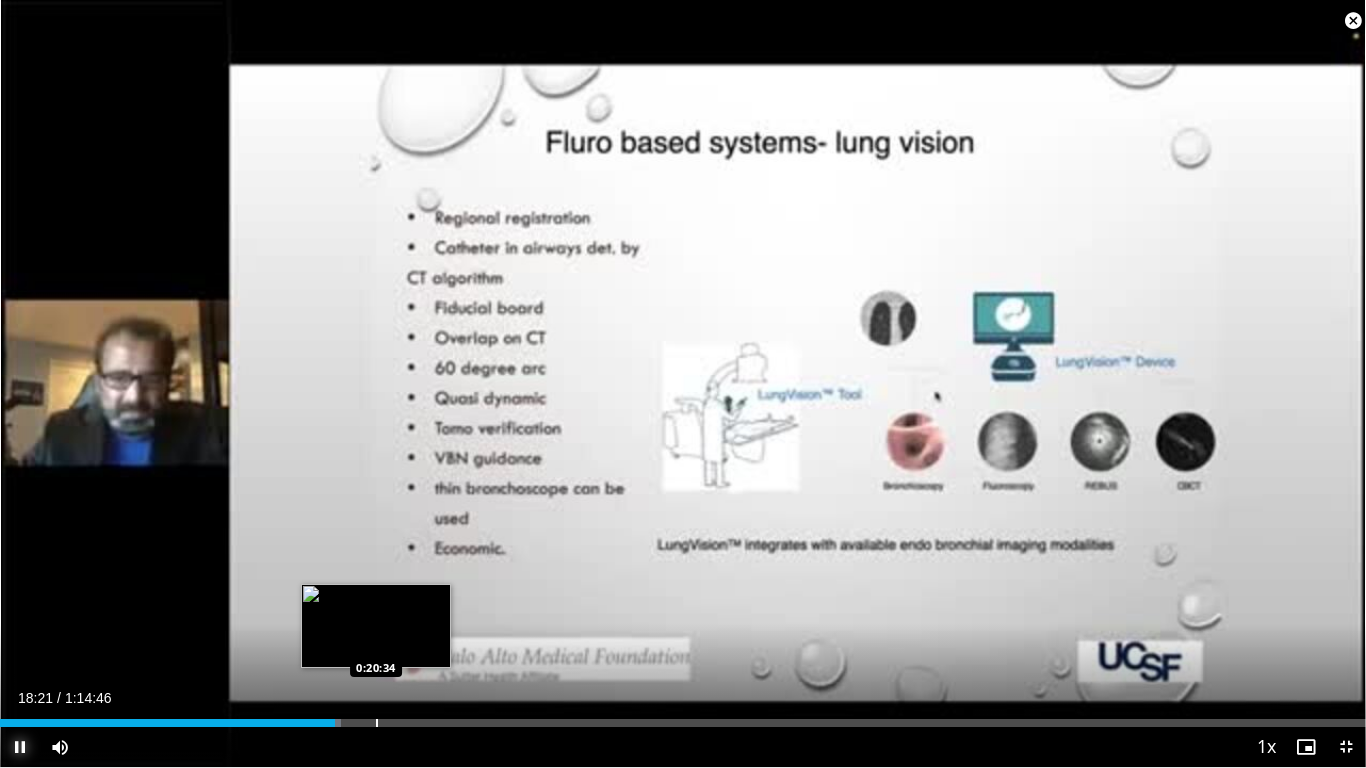 click at bounding box center [377, 723] 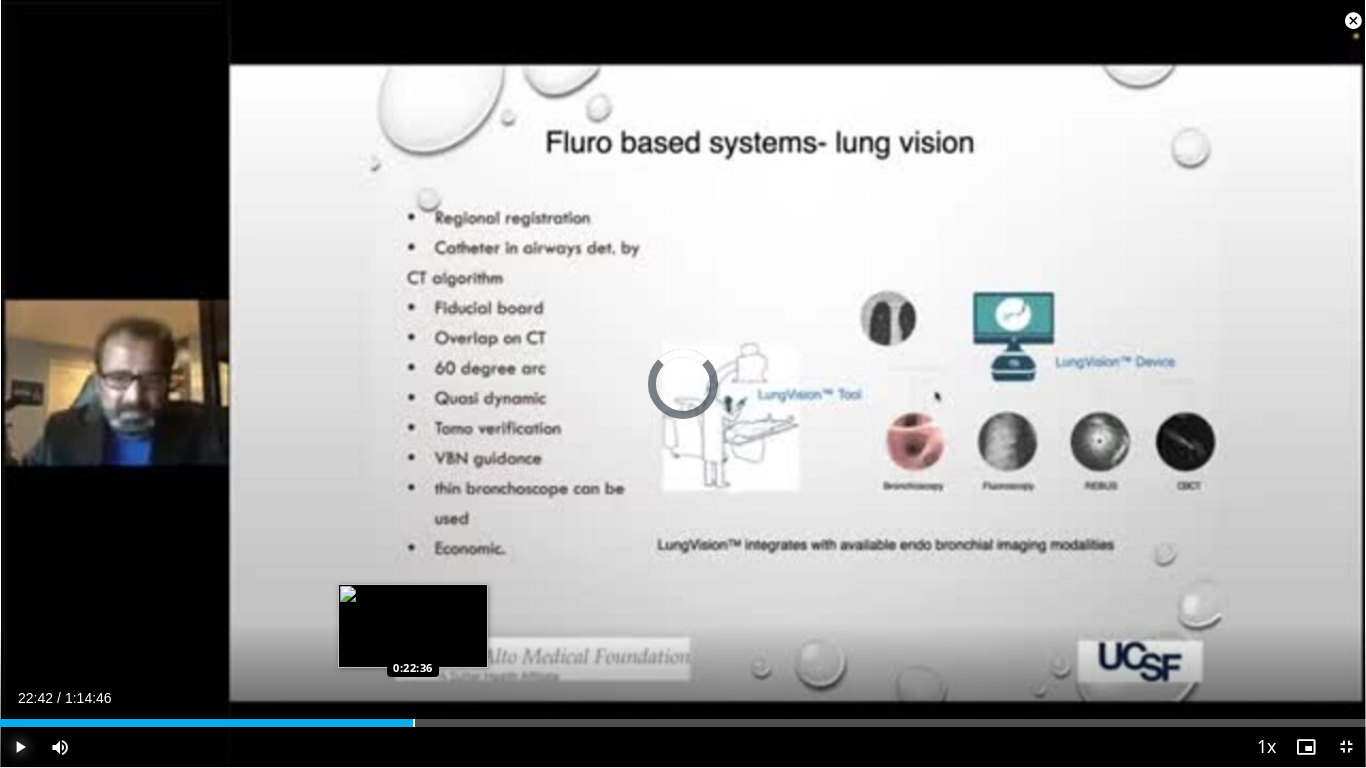 click on "Loaded :  0.00% 0:22:42 0:22:36" at bounding box center [683, 723] 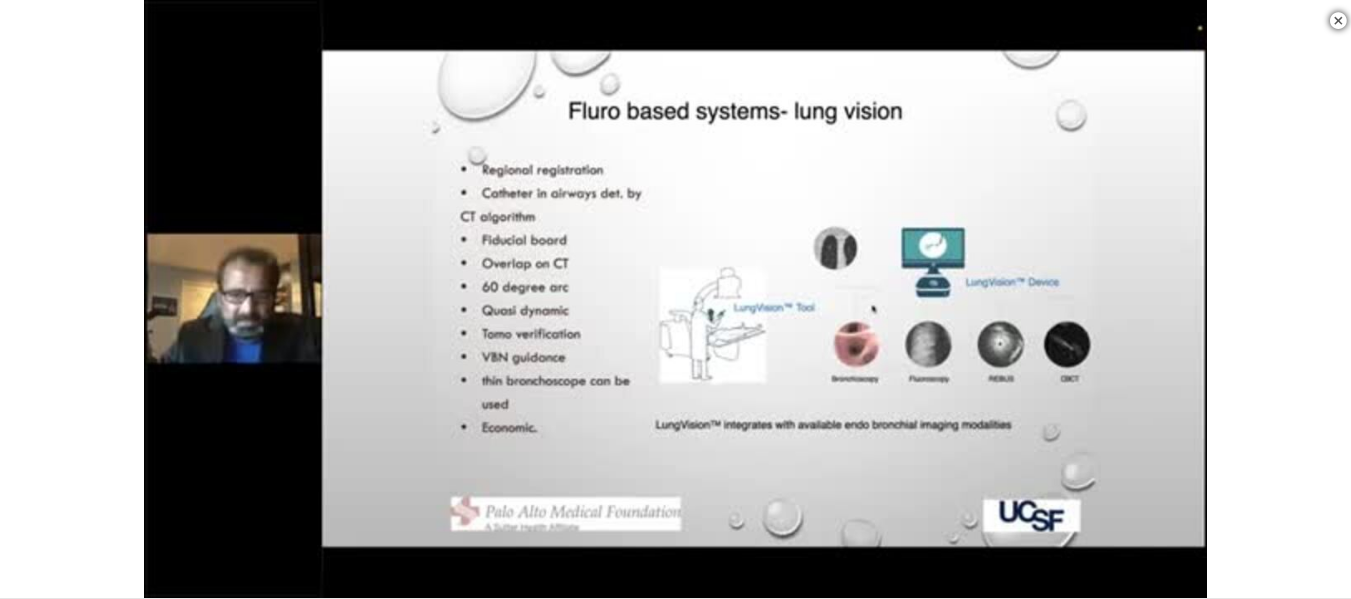 scroll, scrollTop: 2500, scrollLeft: 0, axis: vertical 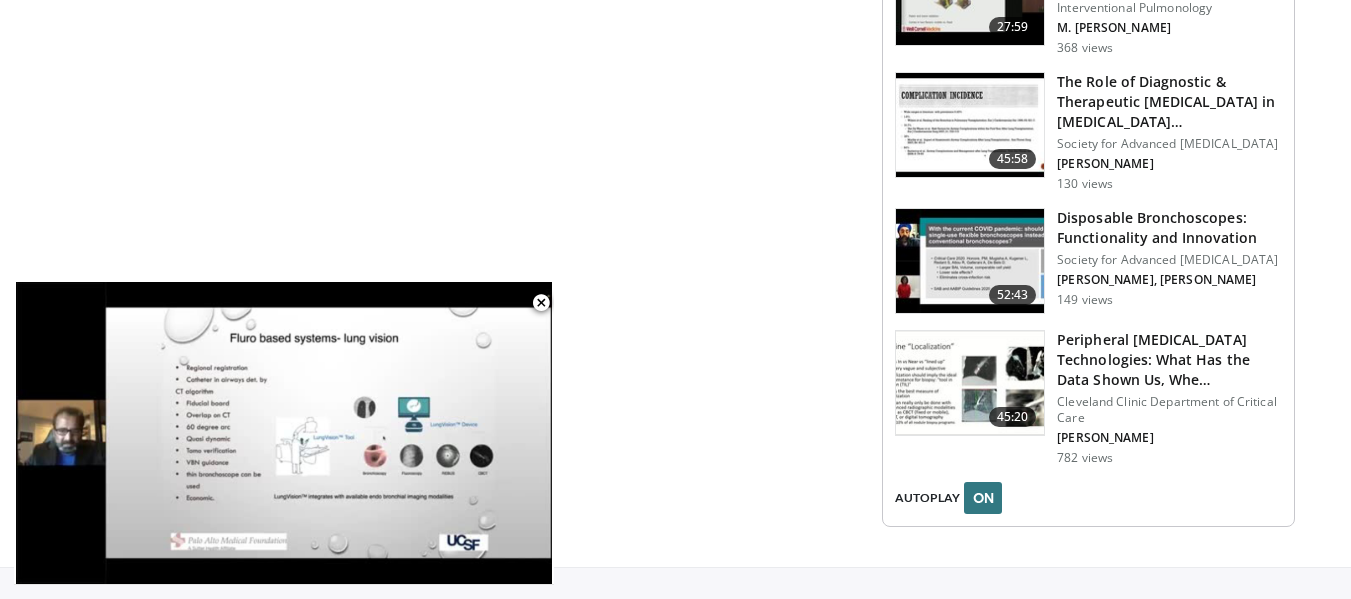 click at bounding box center (970, 383) 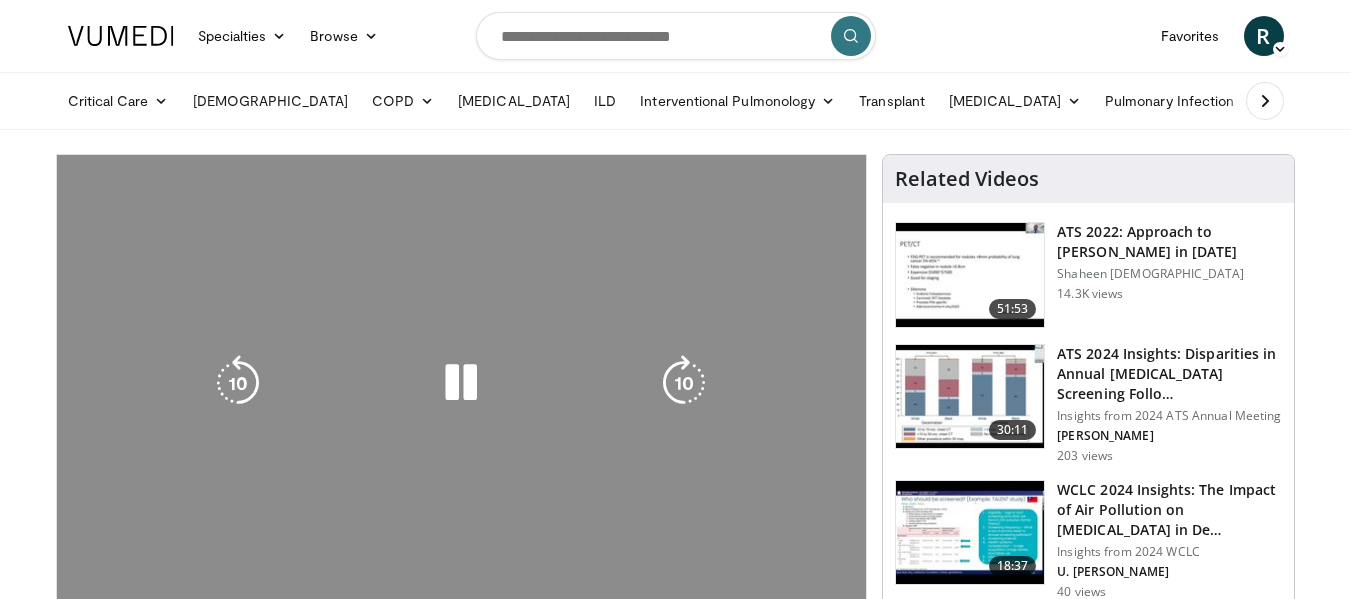 scroll, scrollTop: 0, scrollLeft: 0, axis: both 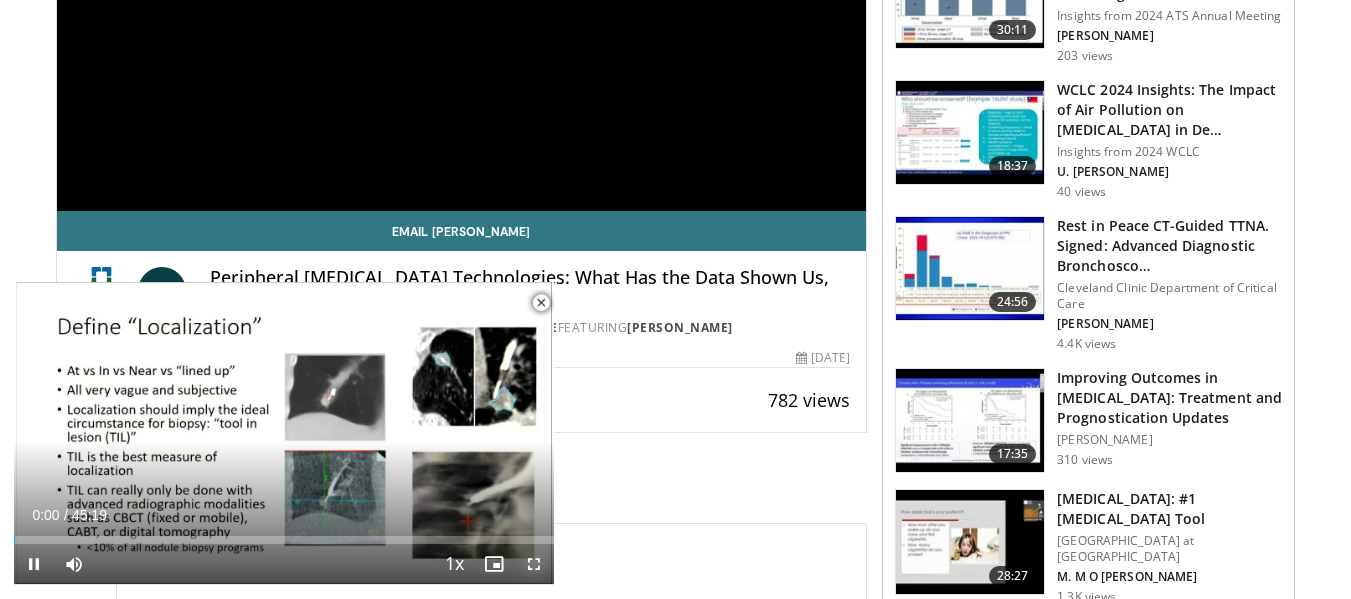 click at bounding box center (534, 564) 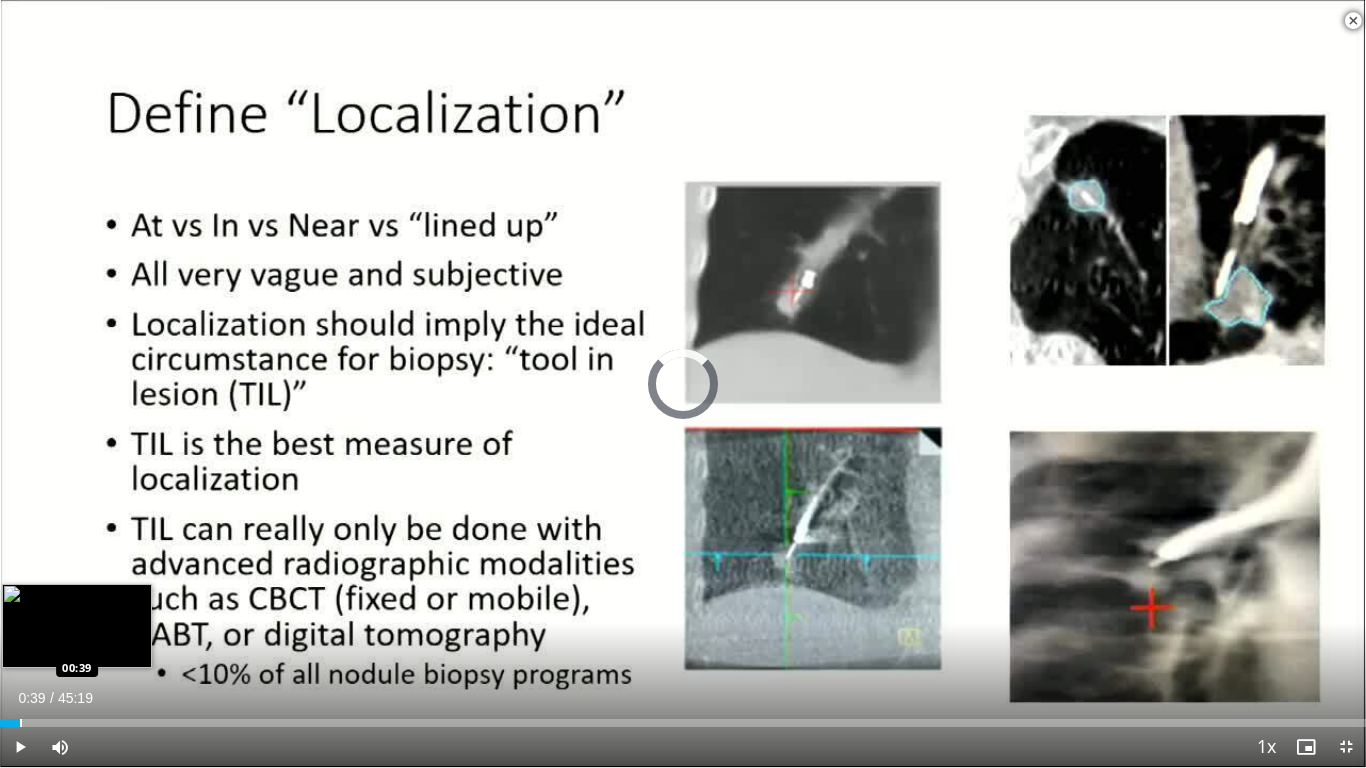 click at bounding box center (21, 723) 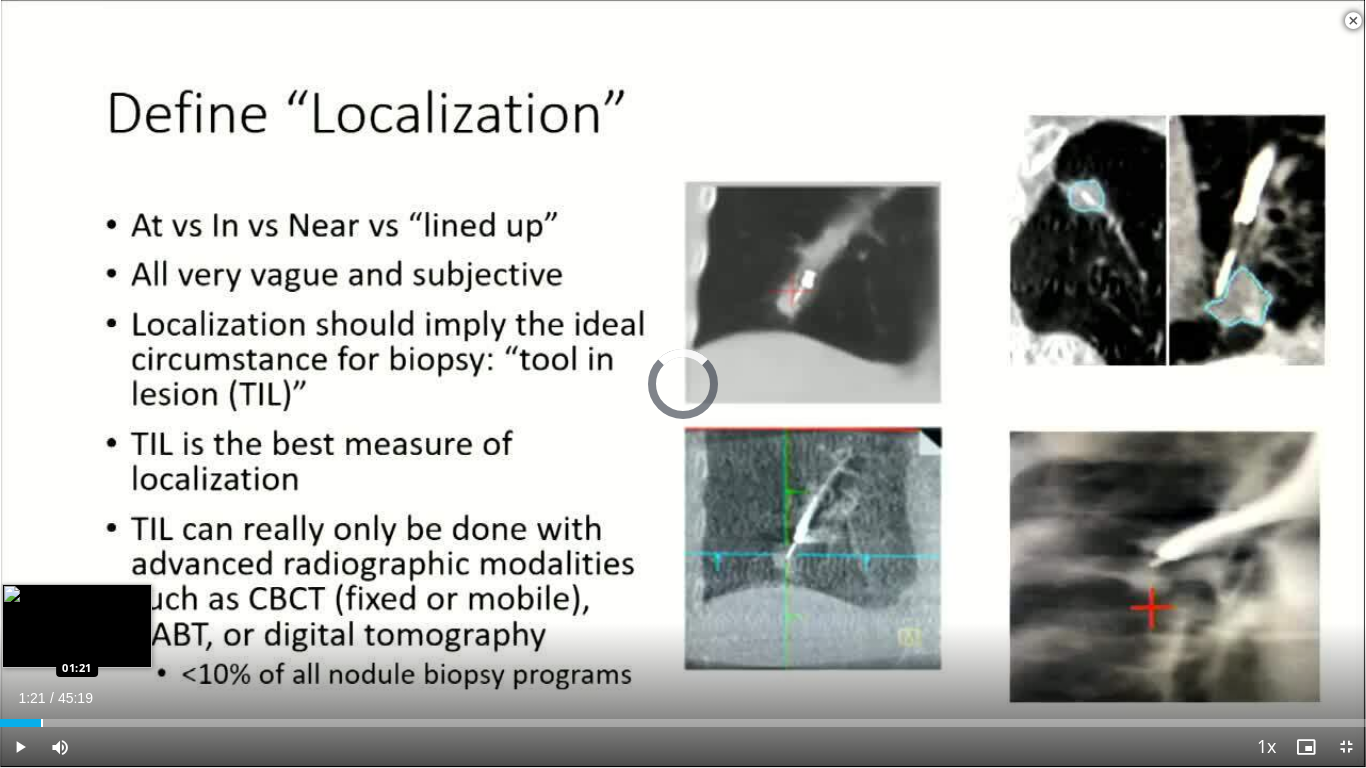 click on "Loaded :  2.21% 01:21 01:21" at bounding box center [683, 717] 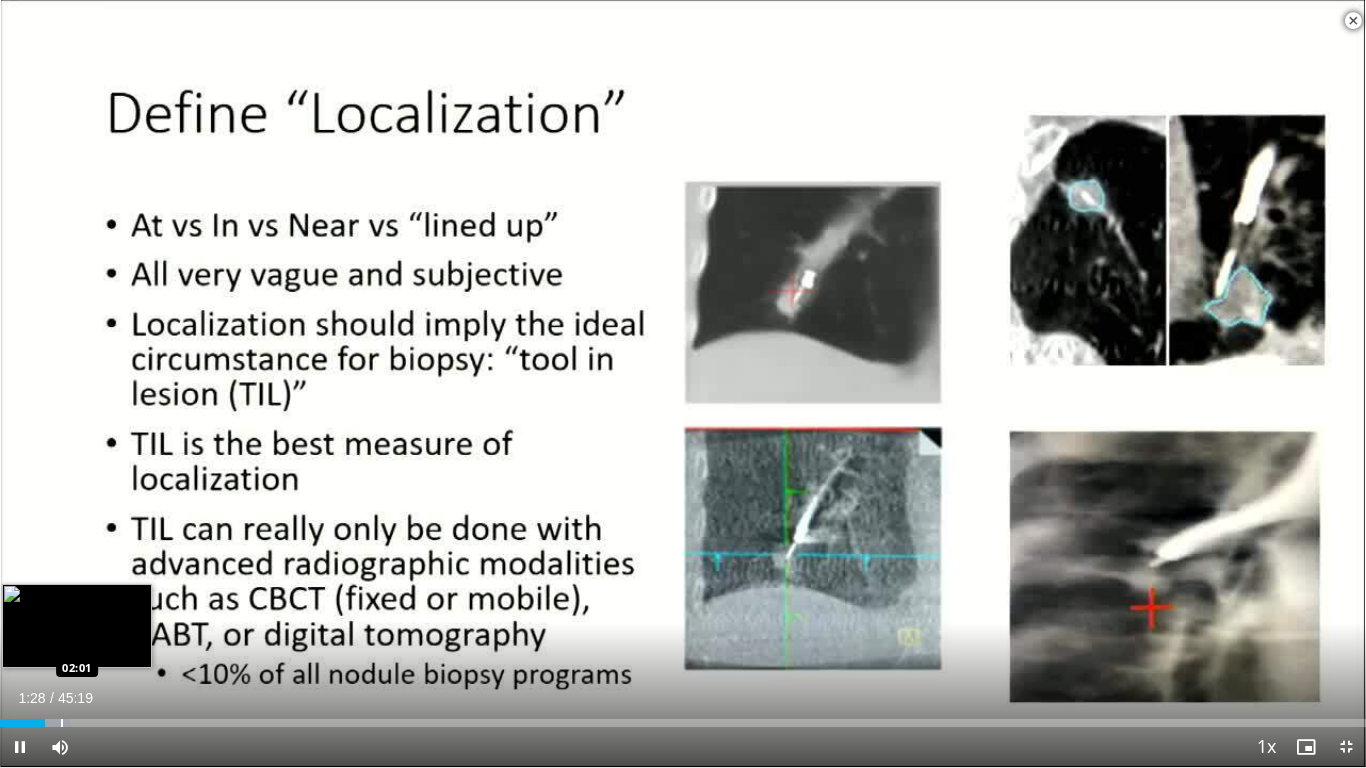 click at bounding box center (62, 723) 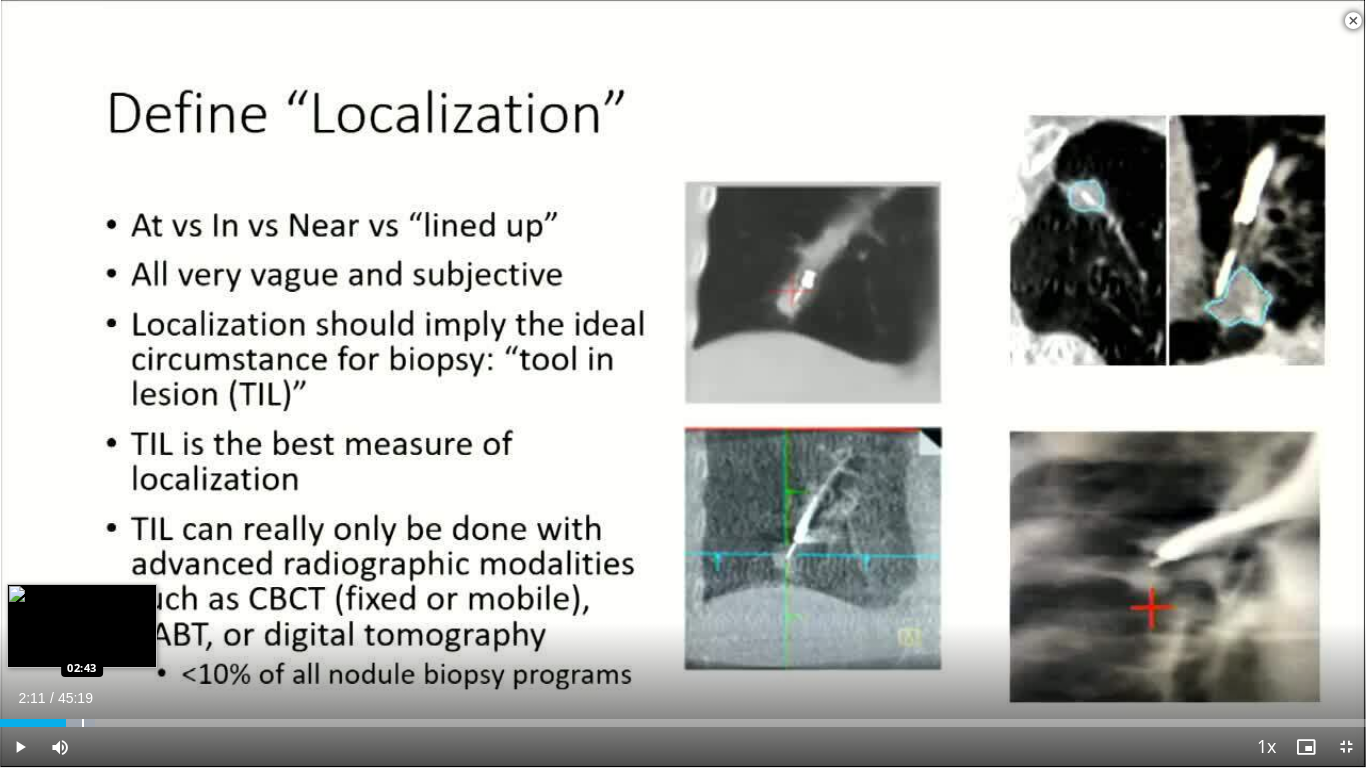 click at bounding box center (83, 723) 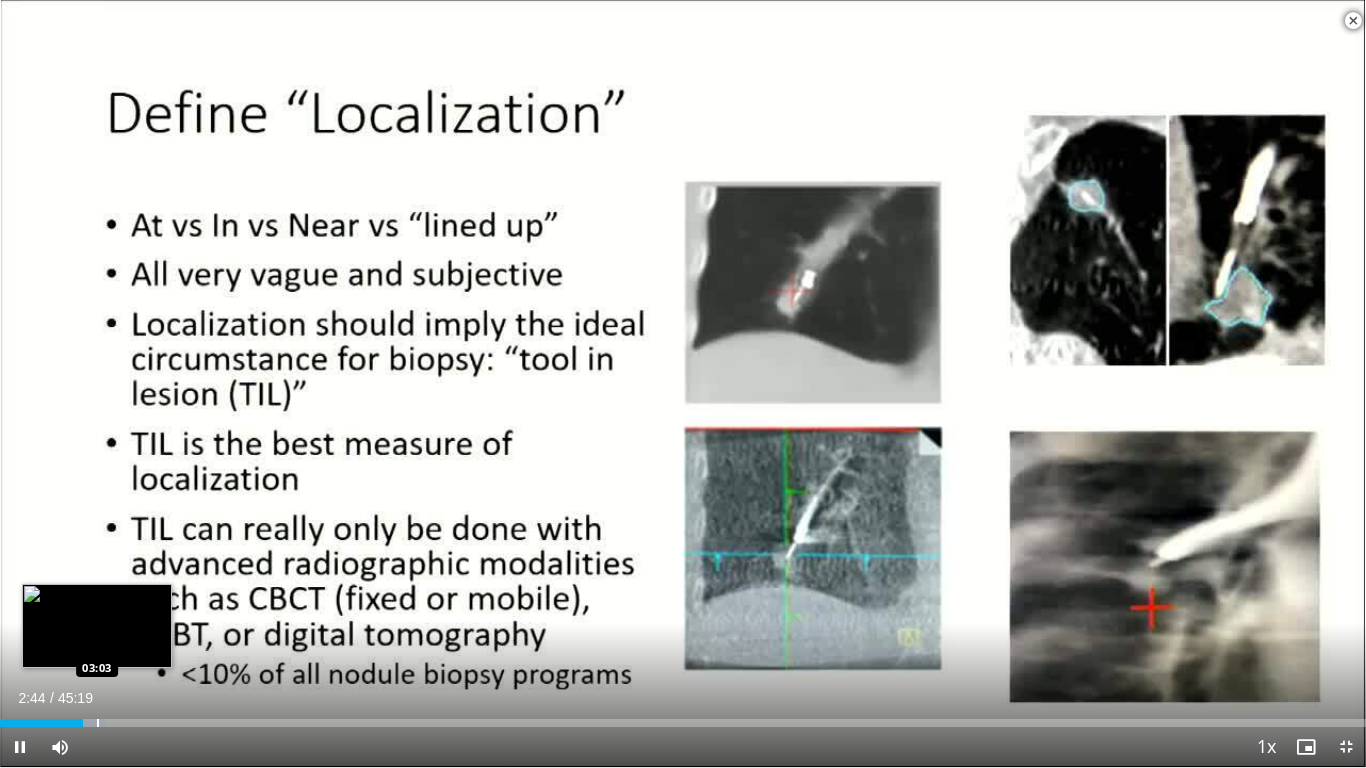 click on "Loaded :  7.66% 02:44 03:03" at bounding box center (683, 717) 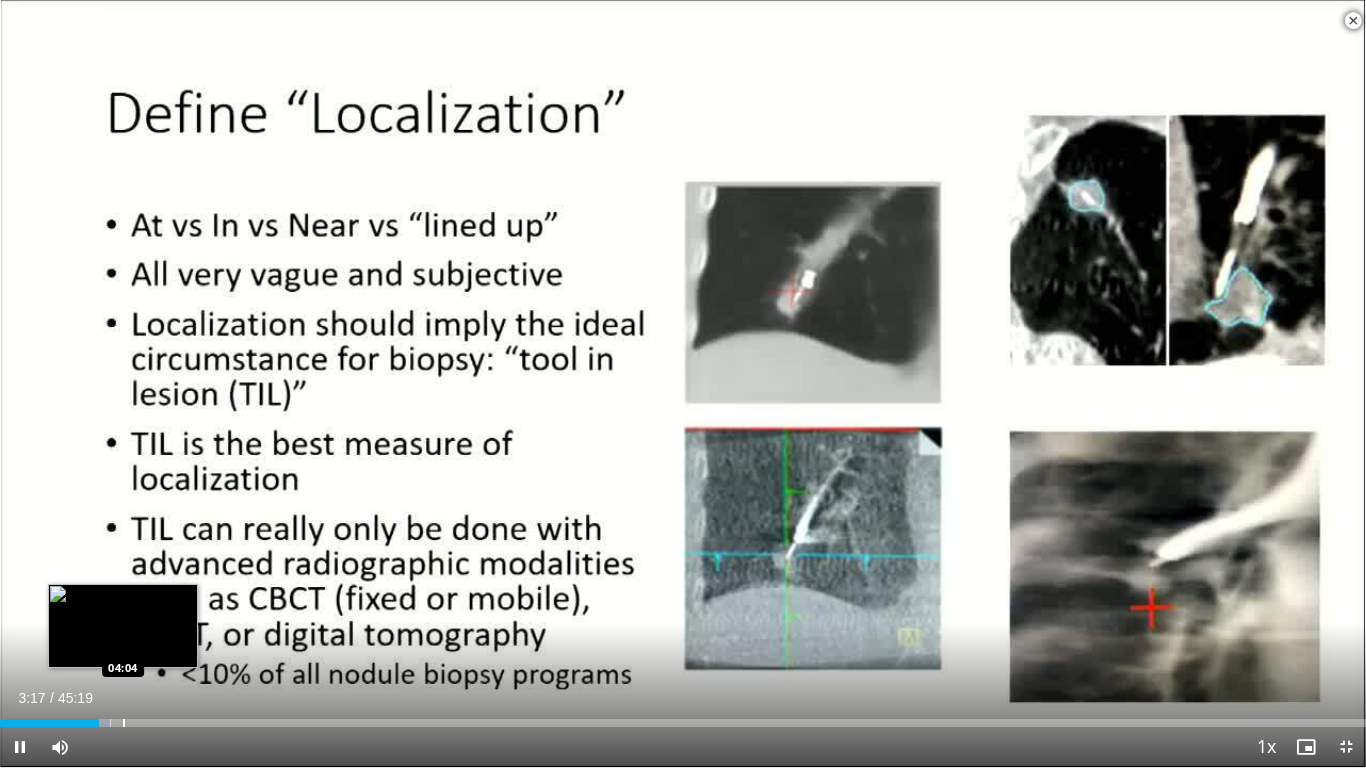 click at bounding box center [124, 723] 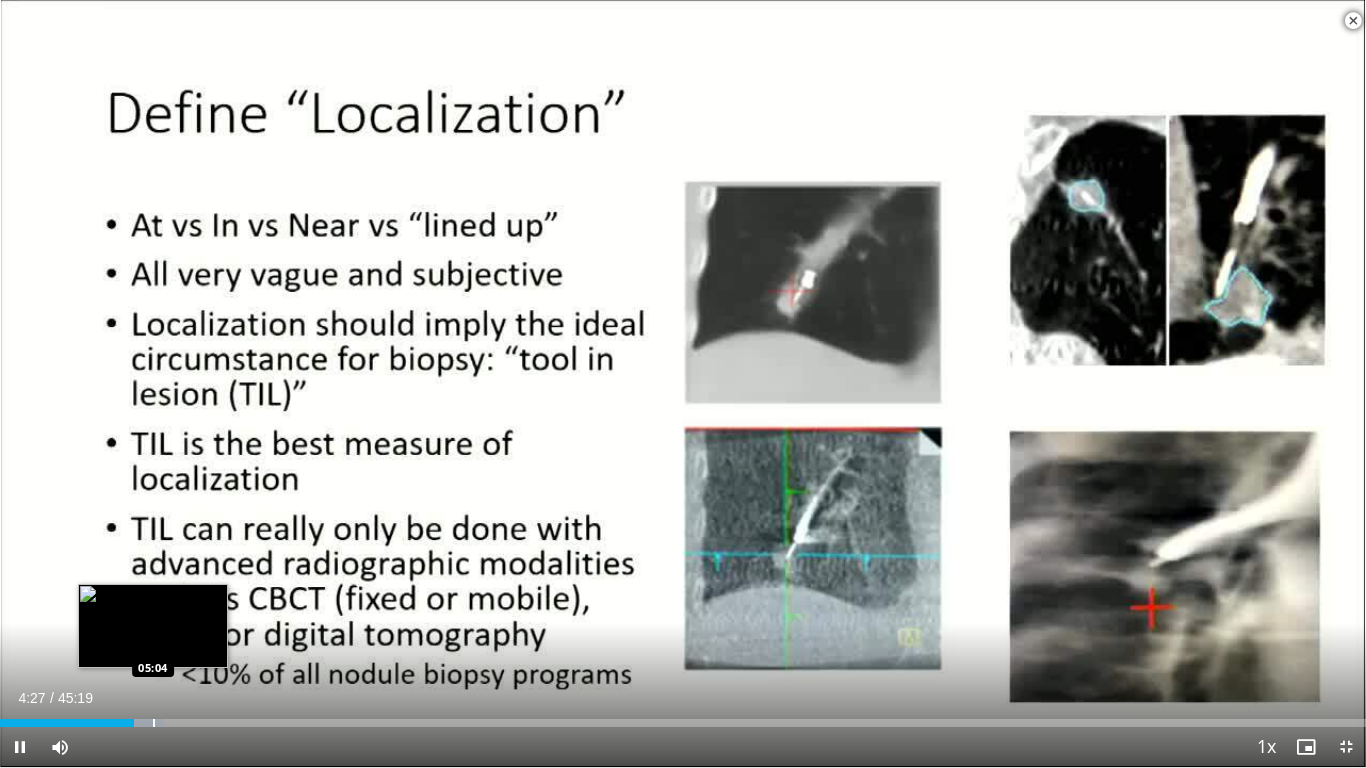 click at bounding box center [143, 723] 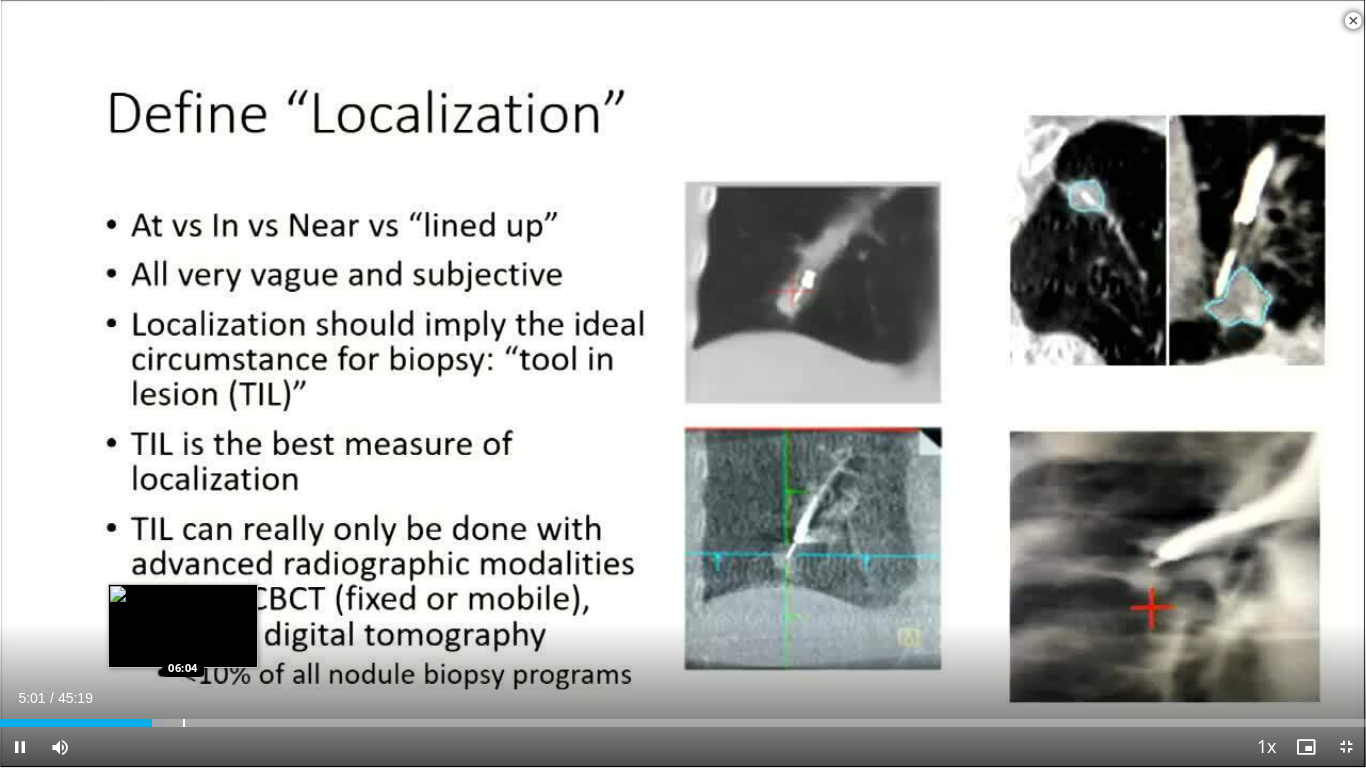click at bounding box center [184, 723] 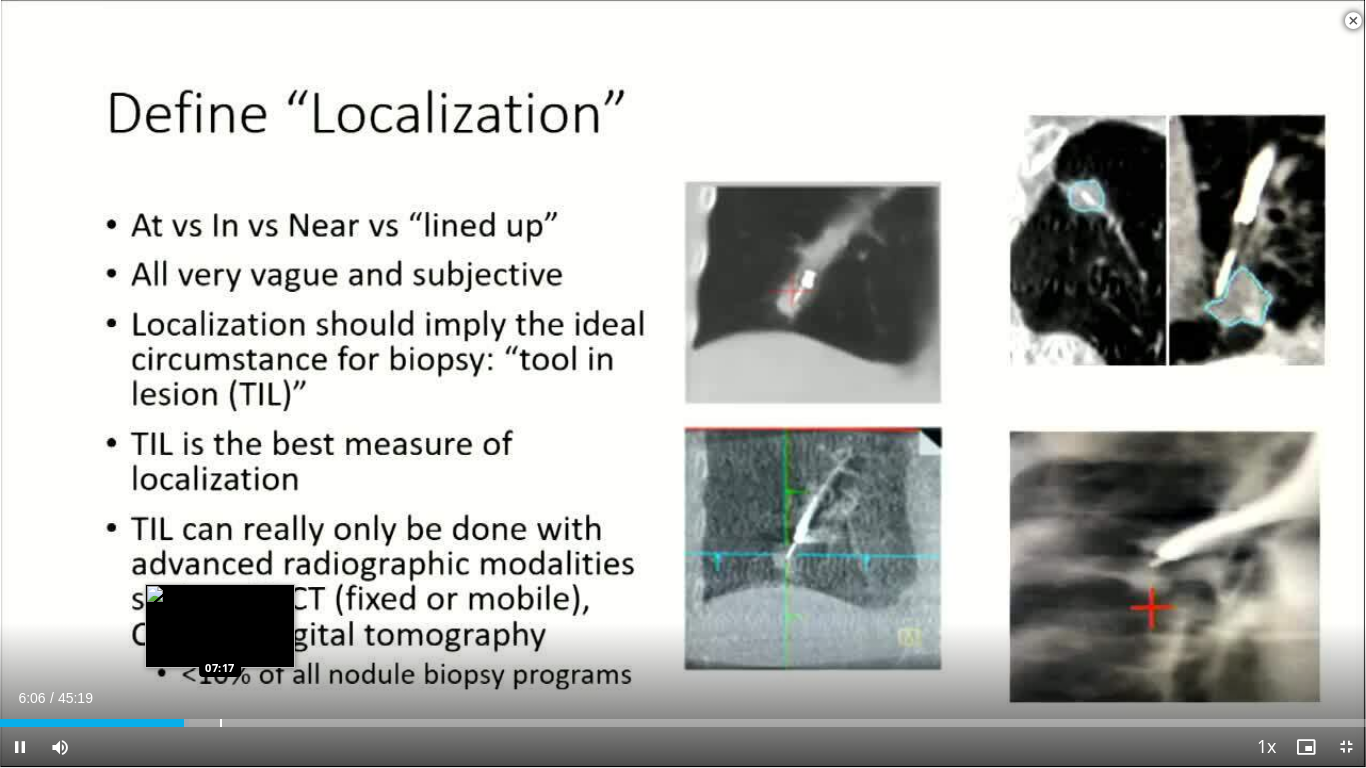 click on "Loaded :  13.86% 06:06 07:17" at bounding box center (683, 717) 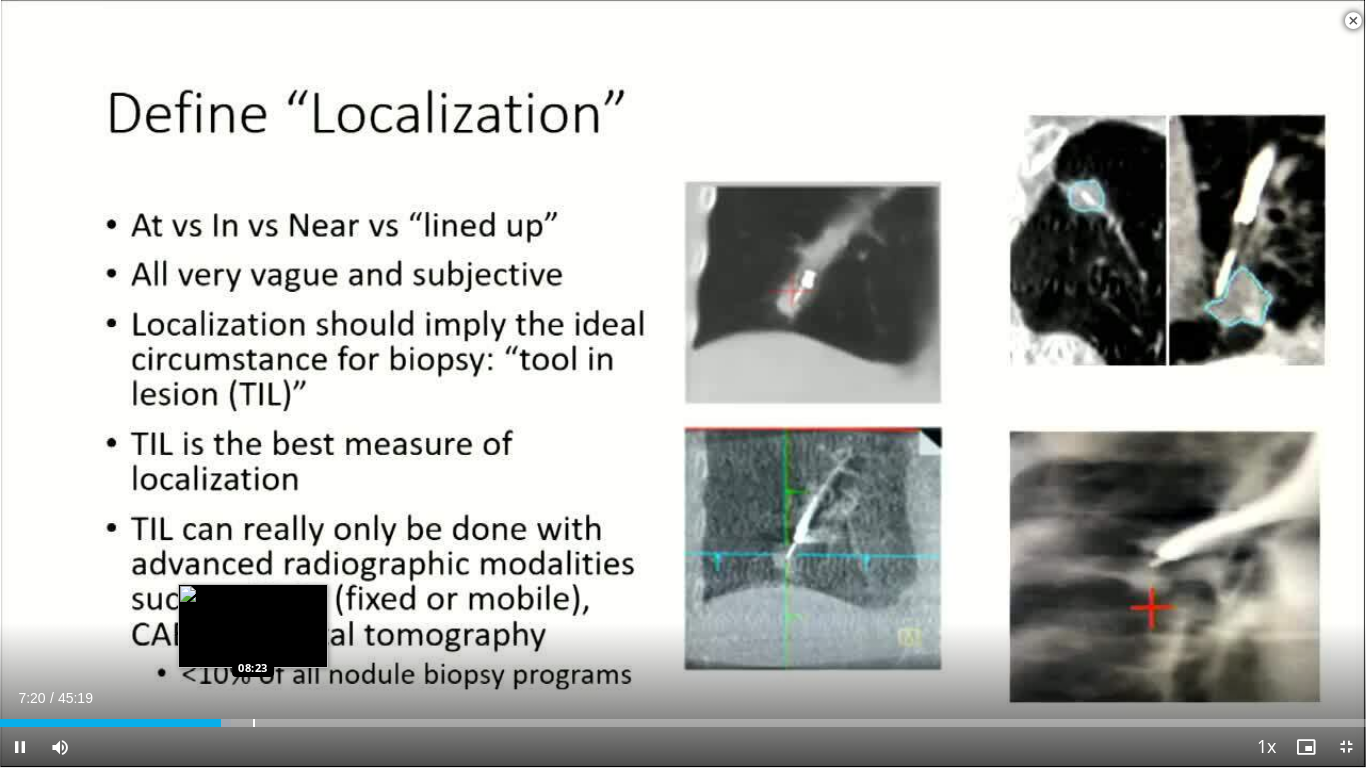 click on "Loaded :  16.92% 07:20 08:23" at bounding box center (683, 723) 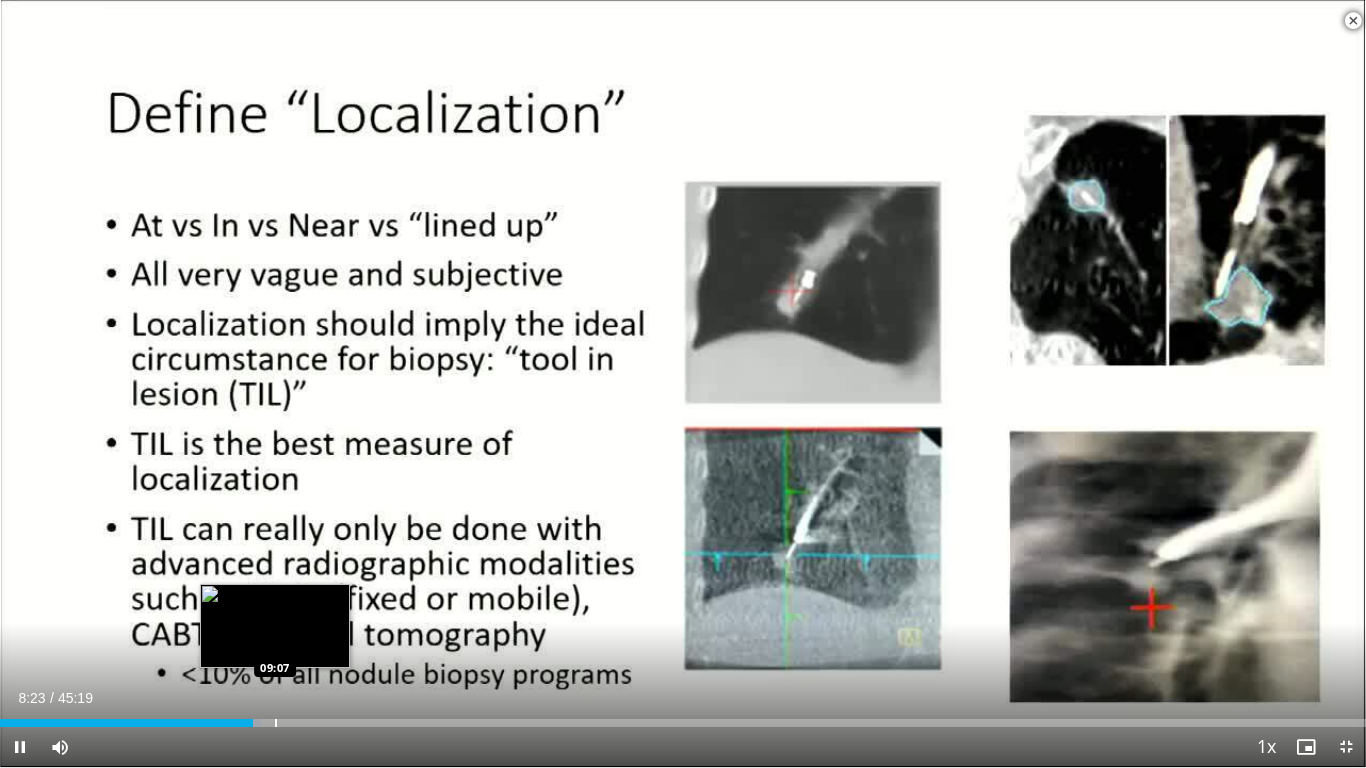 click at bounding box center (276, 723) 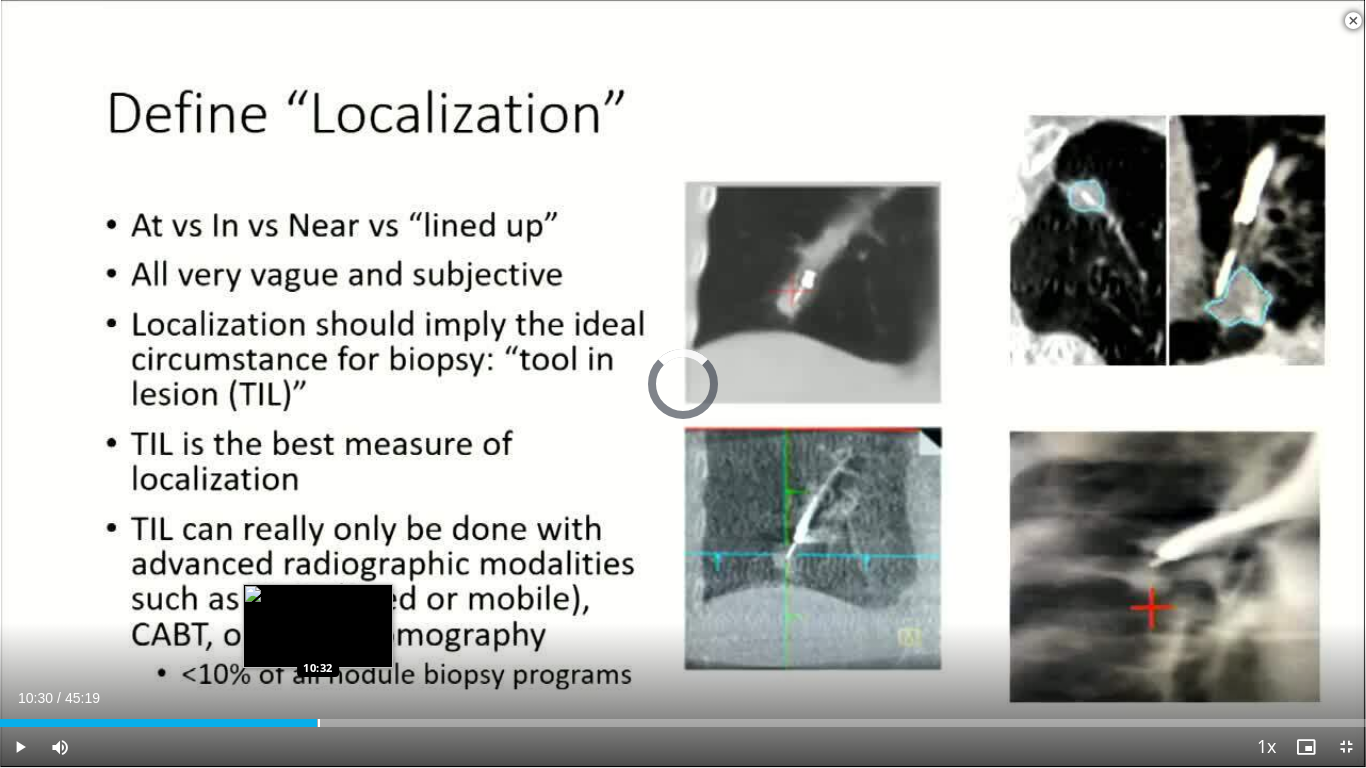 click at bounding box center (319, 723) 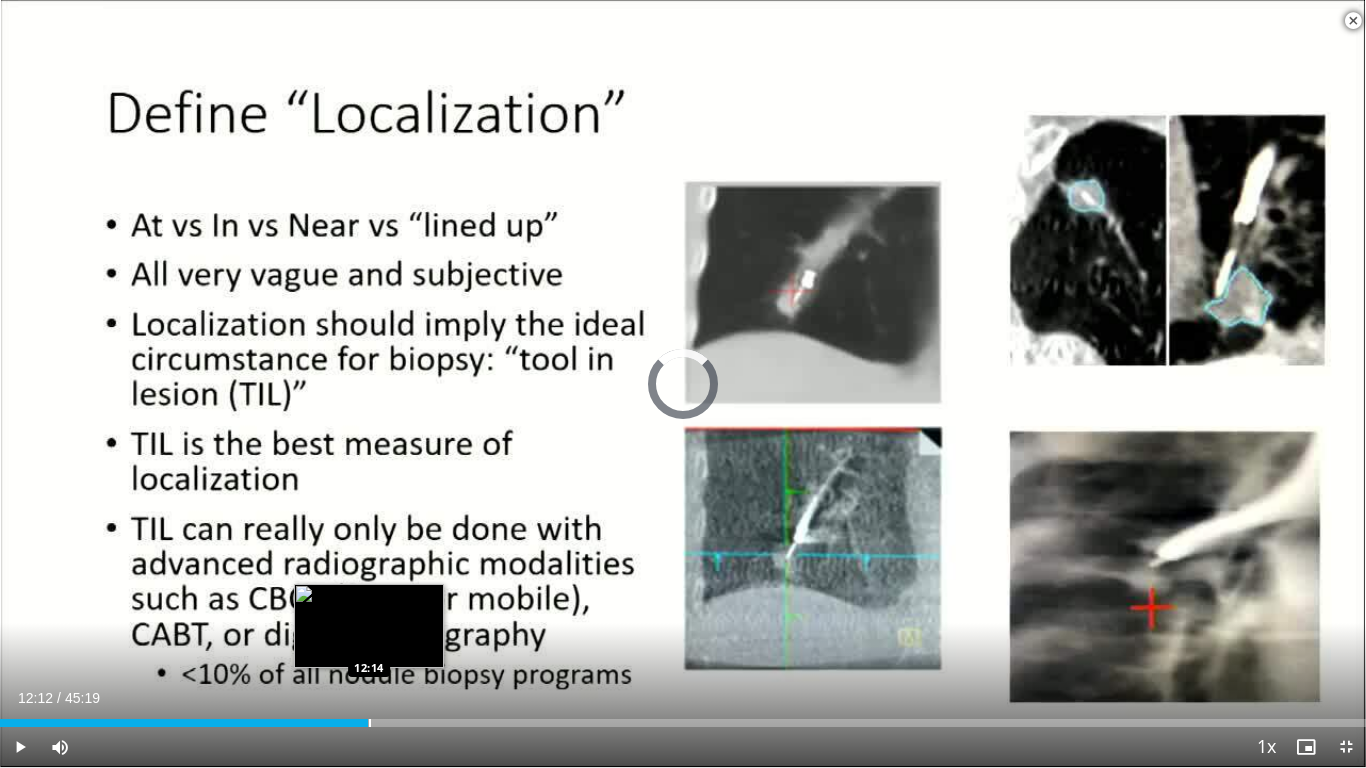 click on "Loaded :  23.54% 10:34 12:14" at bounding box center (683, 723) 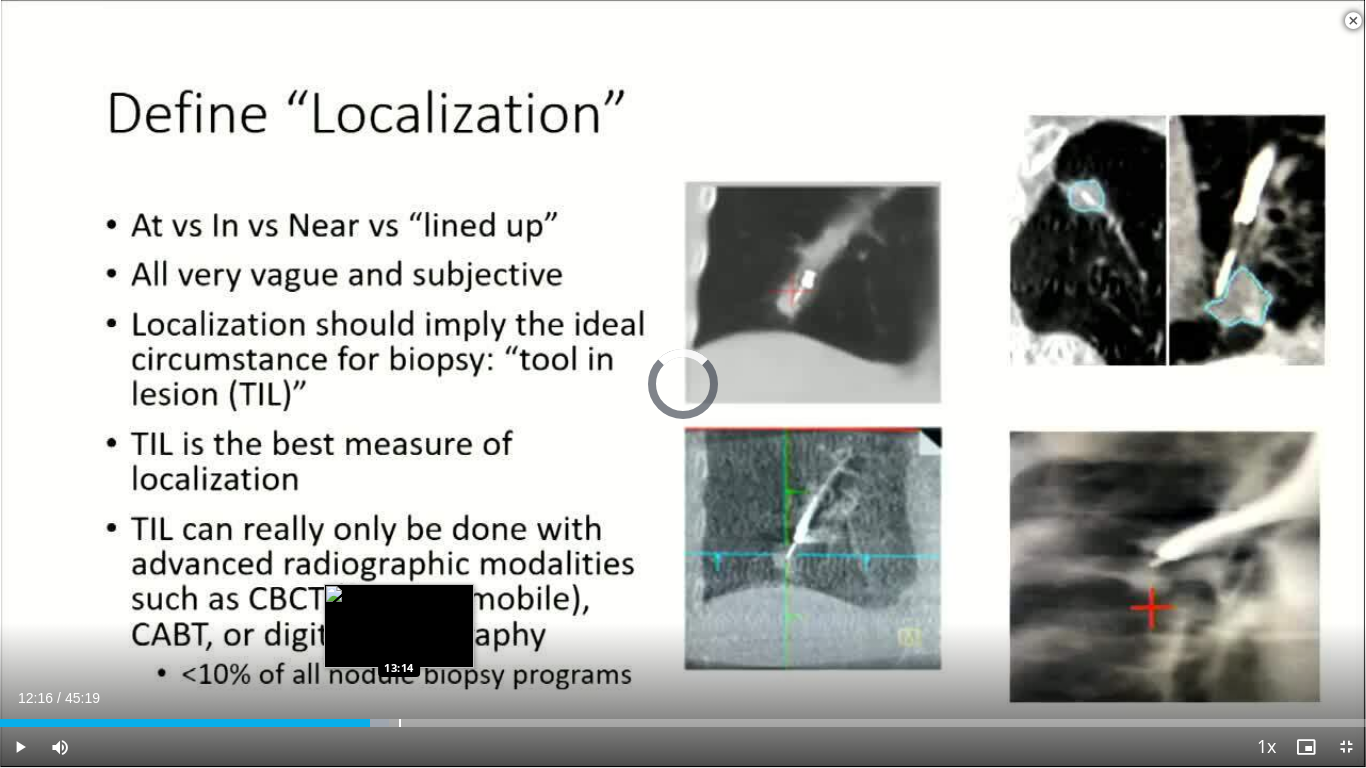 click at bounding box center [400, 723] 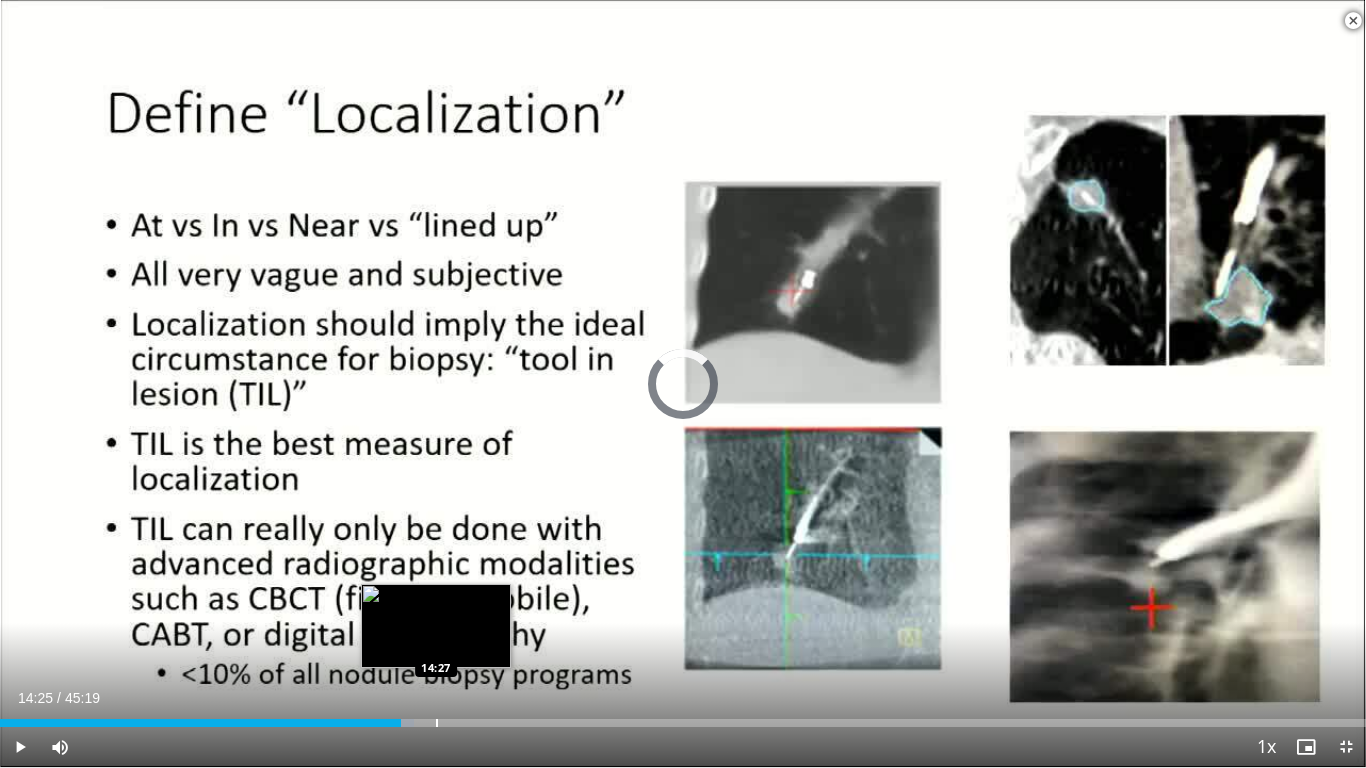 click on "Loaded :  30.28% 14:25 14:27" at bounding box center [683, 717] 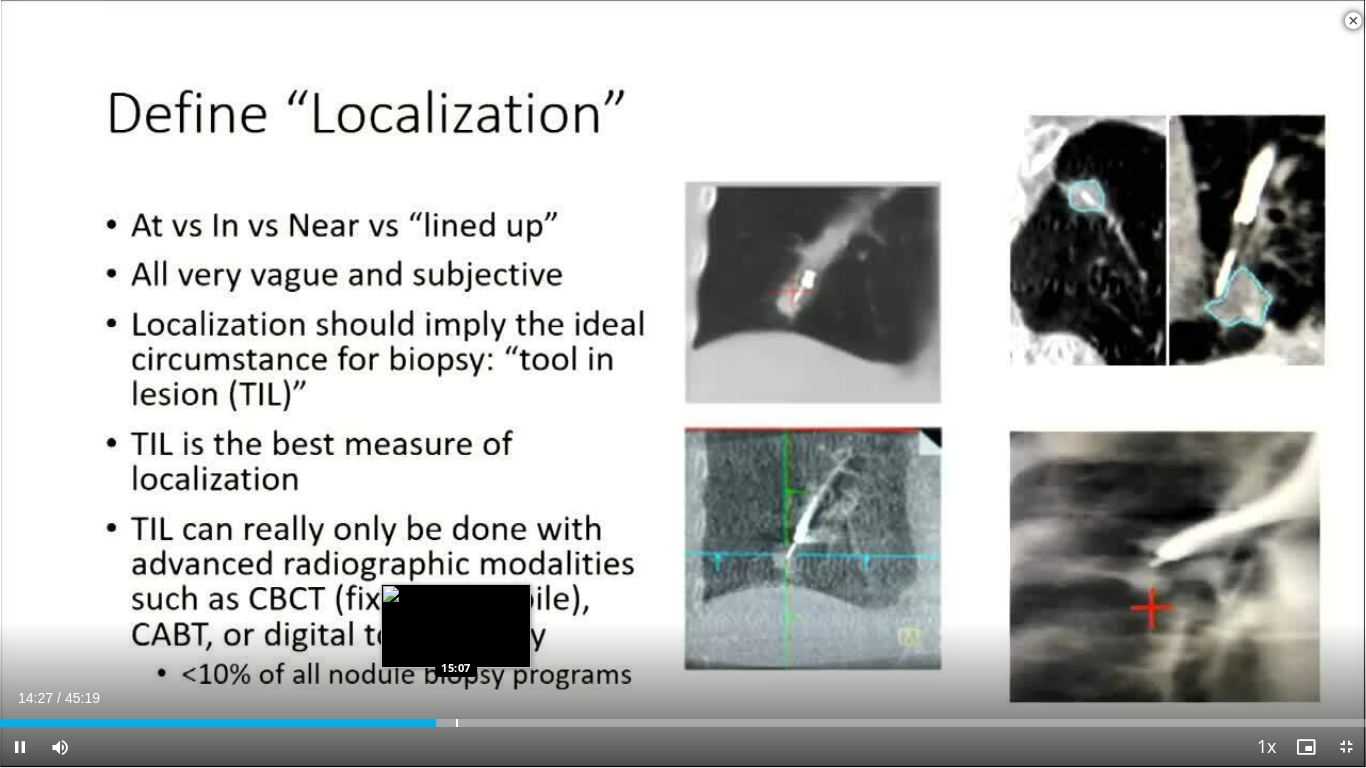 click at bounding box center (457, 723) 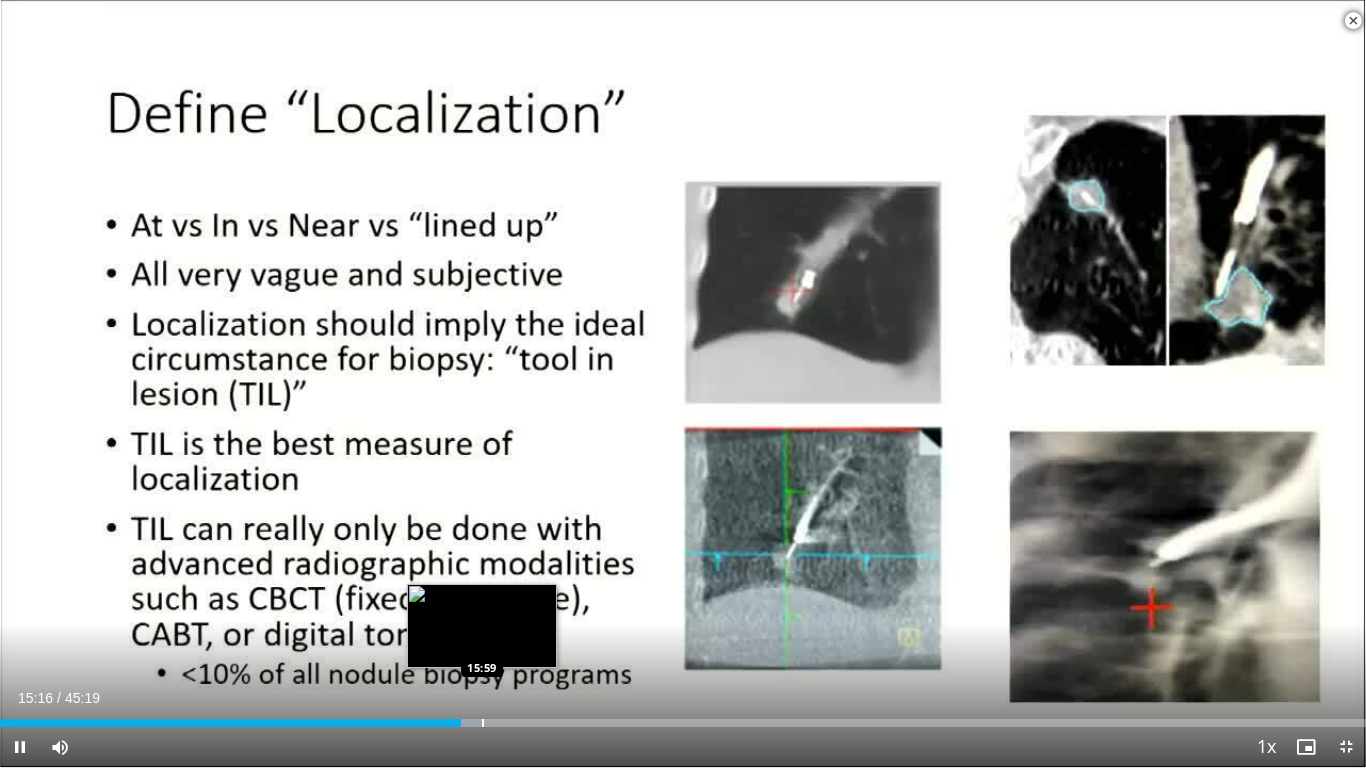 click at bounding box center (483, 723) 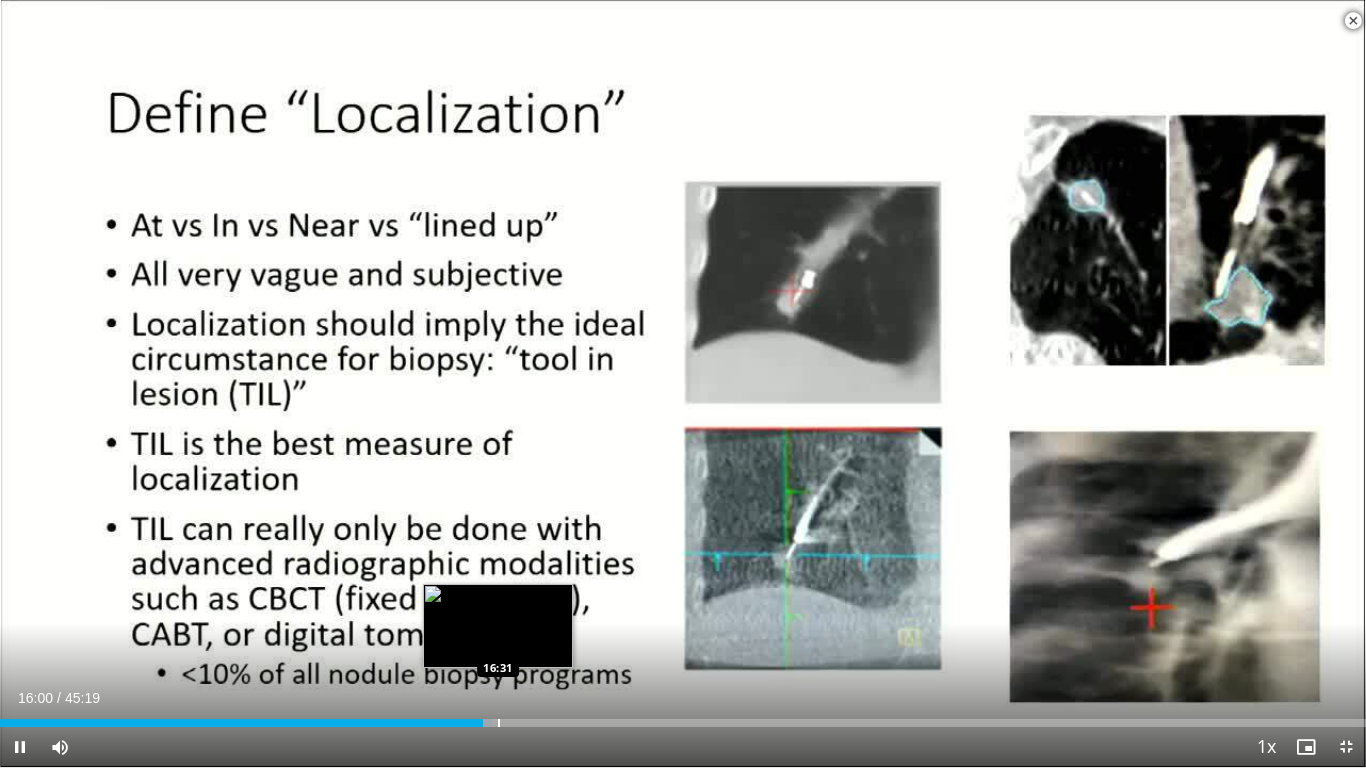 click at bounding box center (499, 723) 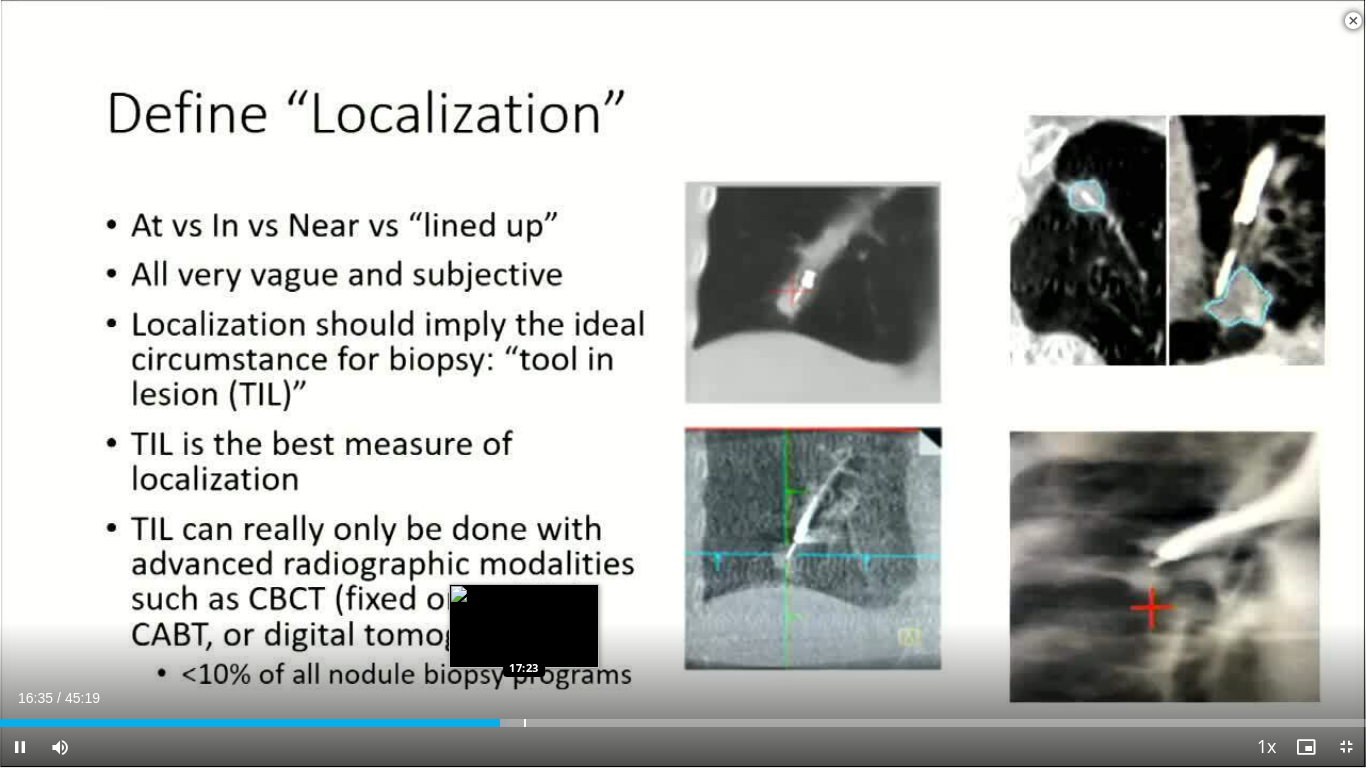 click at bounding box center (525, 723) 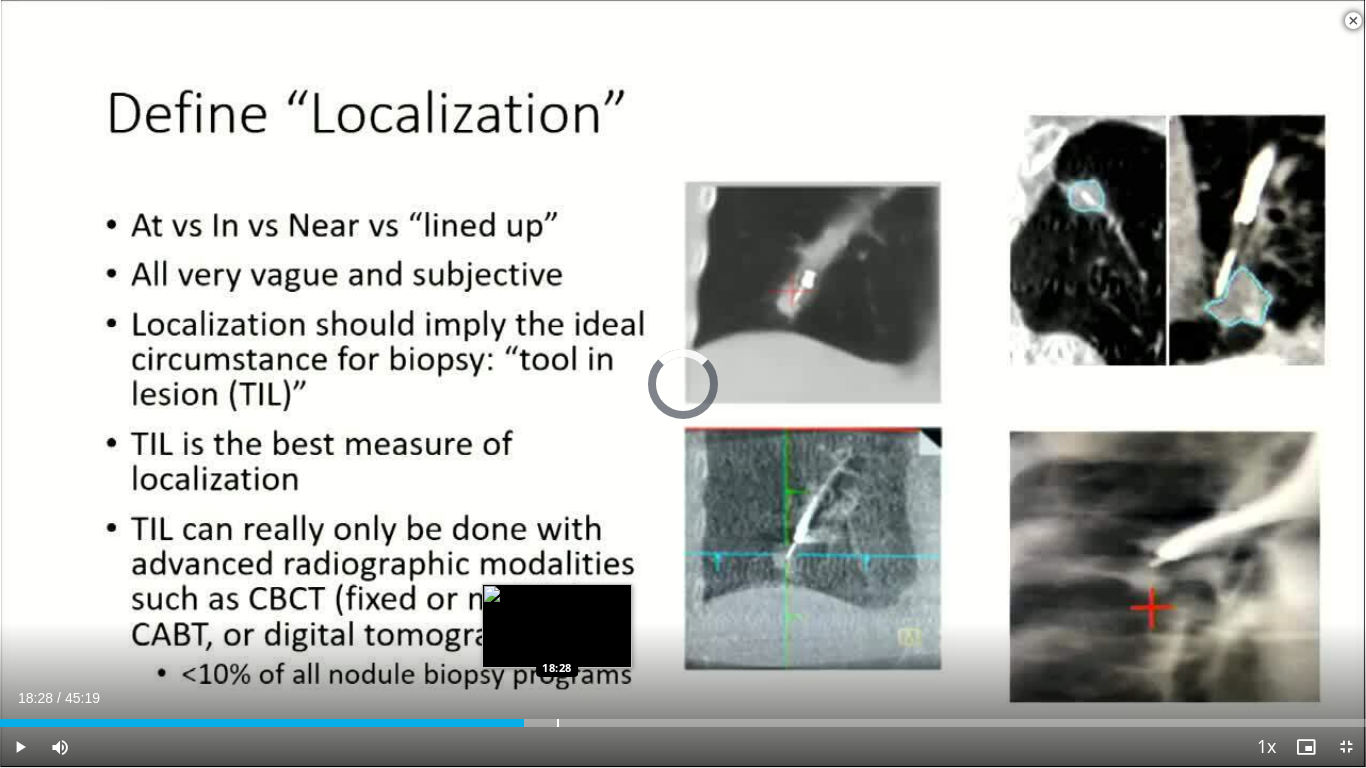 click at bounding box center [558, 723] 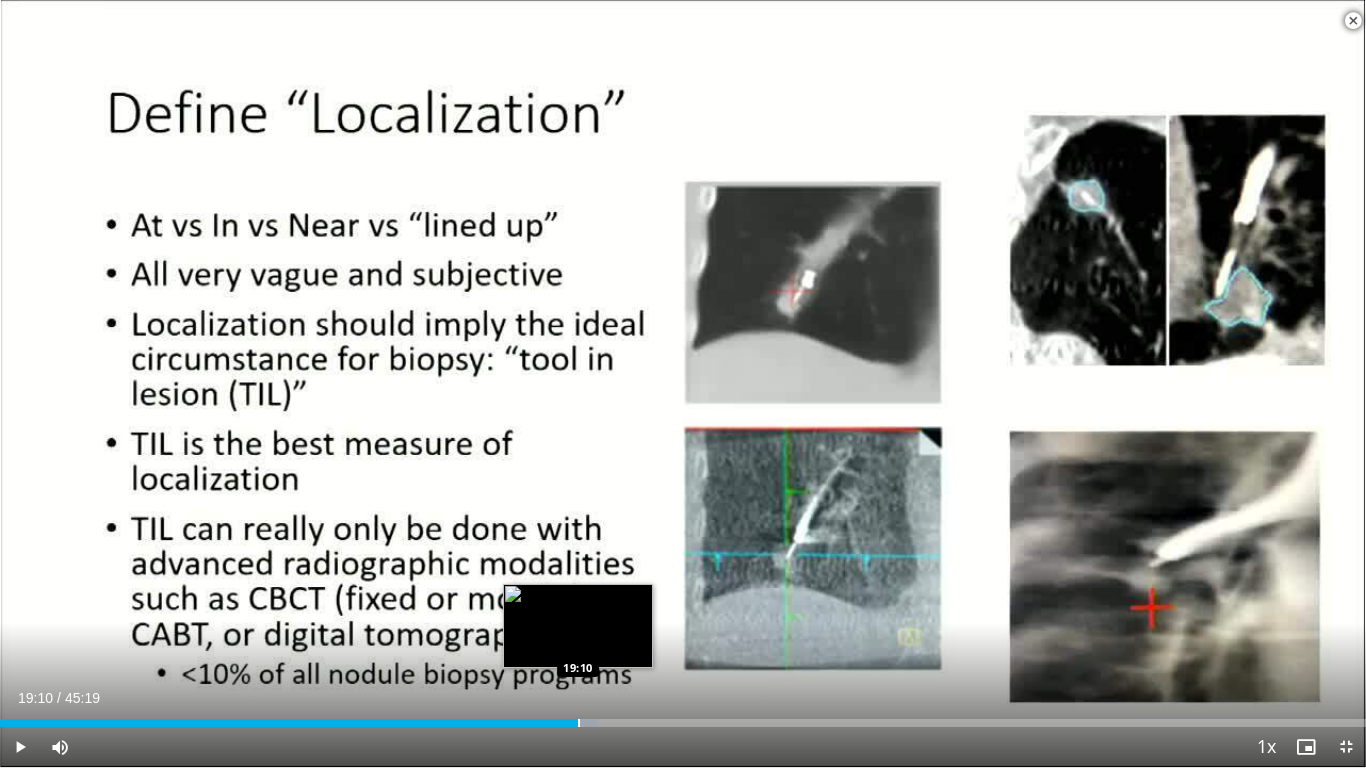 click at bounding box center (579, 723) 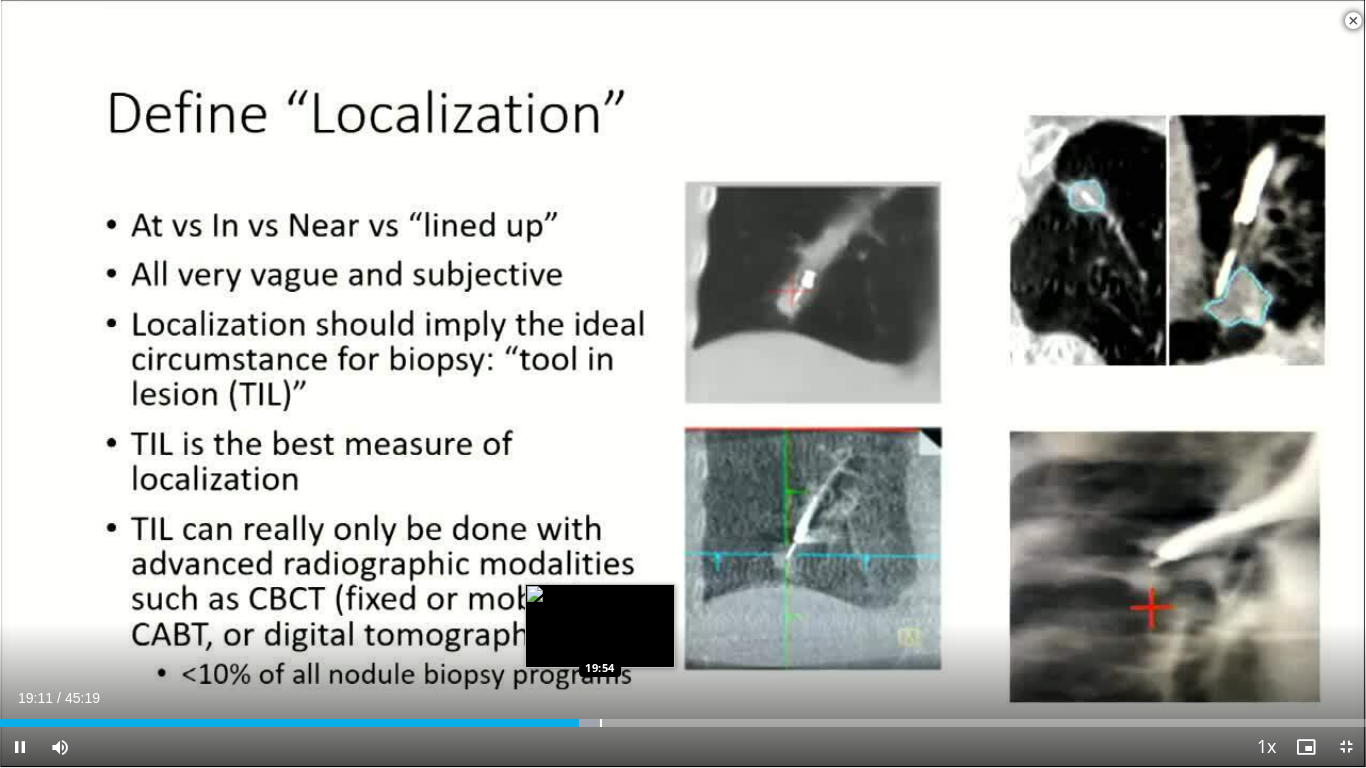 click at bounding box center (601, 723) 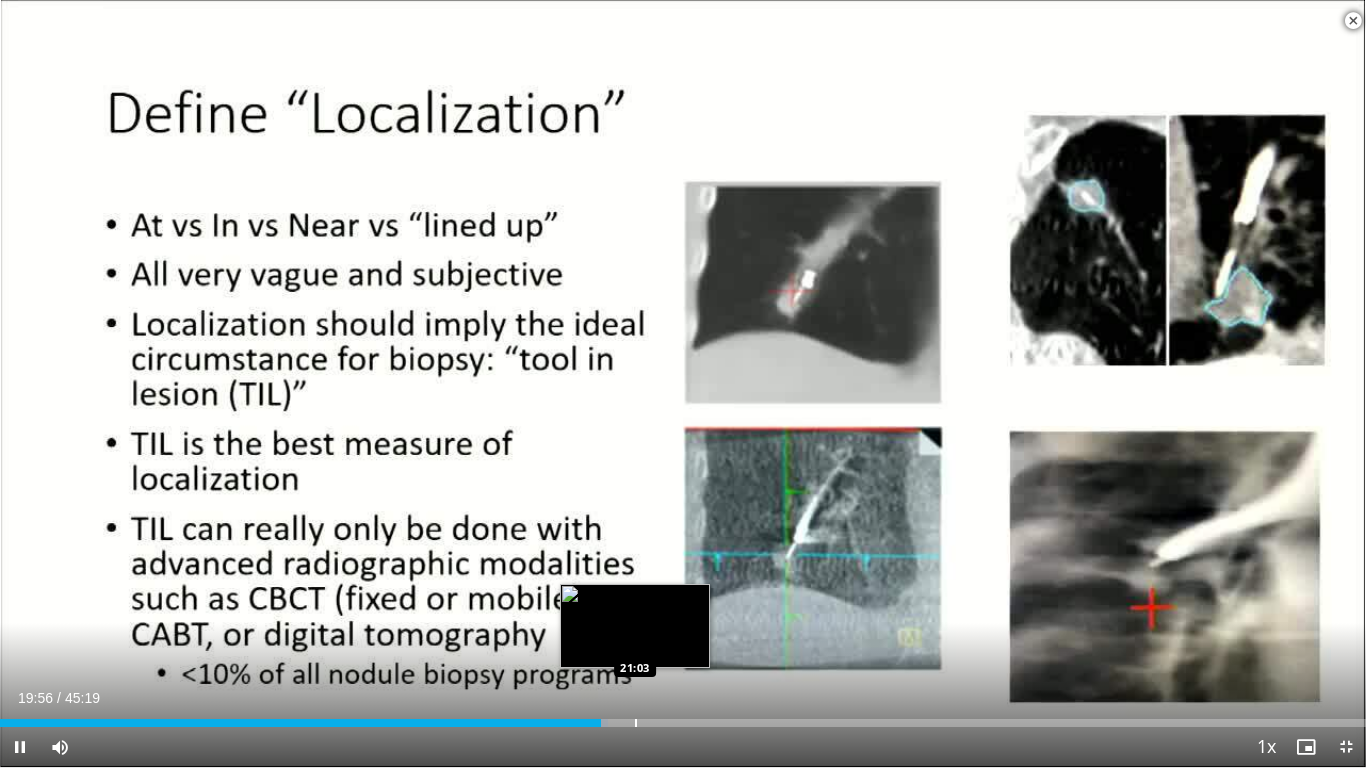 click at bounding box center [636, 723] 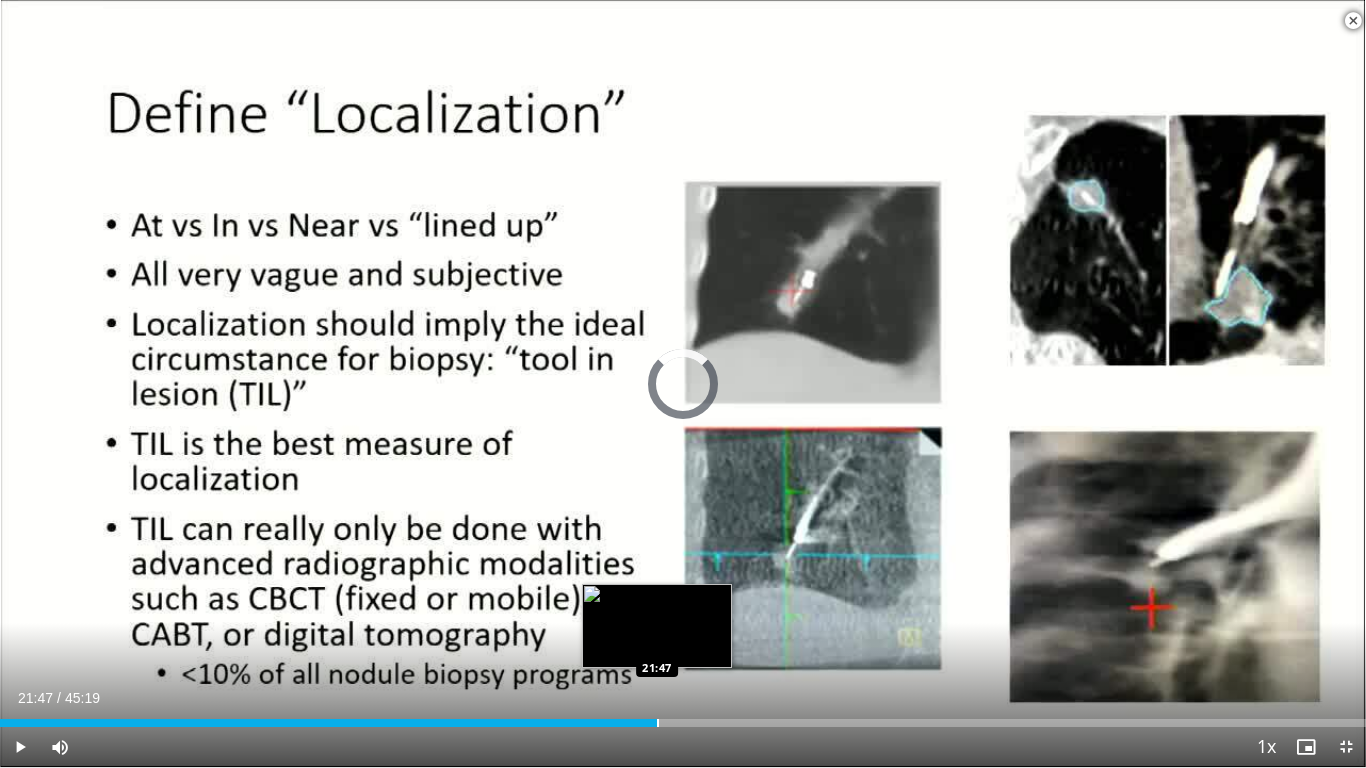 click at bounding box center [658, 723] 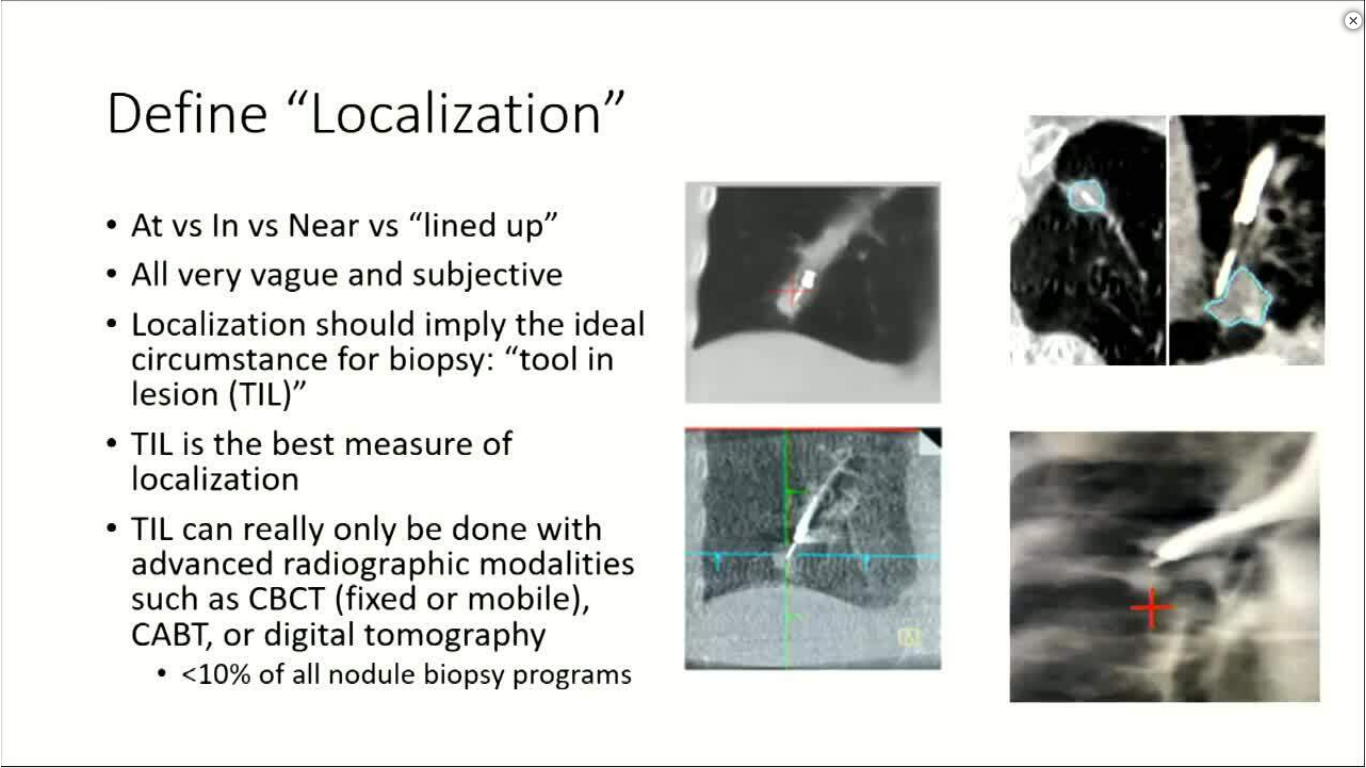click on "10 seconds
Tap to unmute" at bounding box center (683, 383) 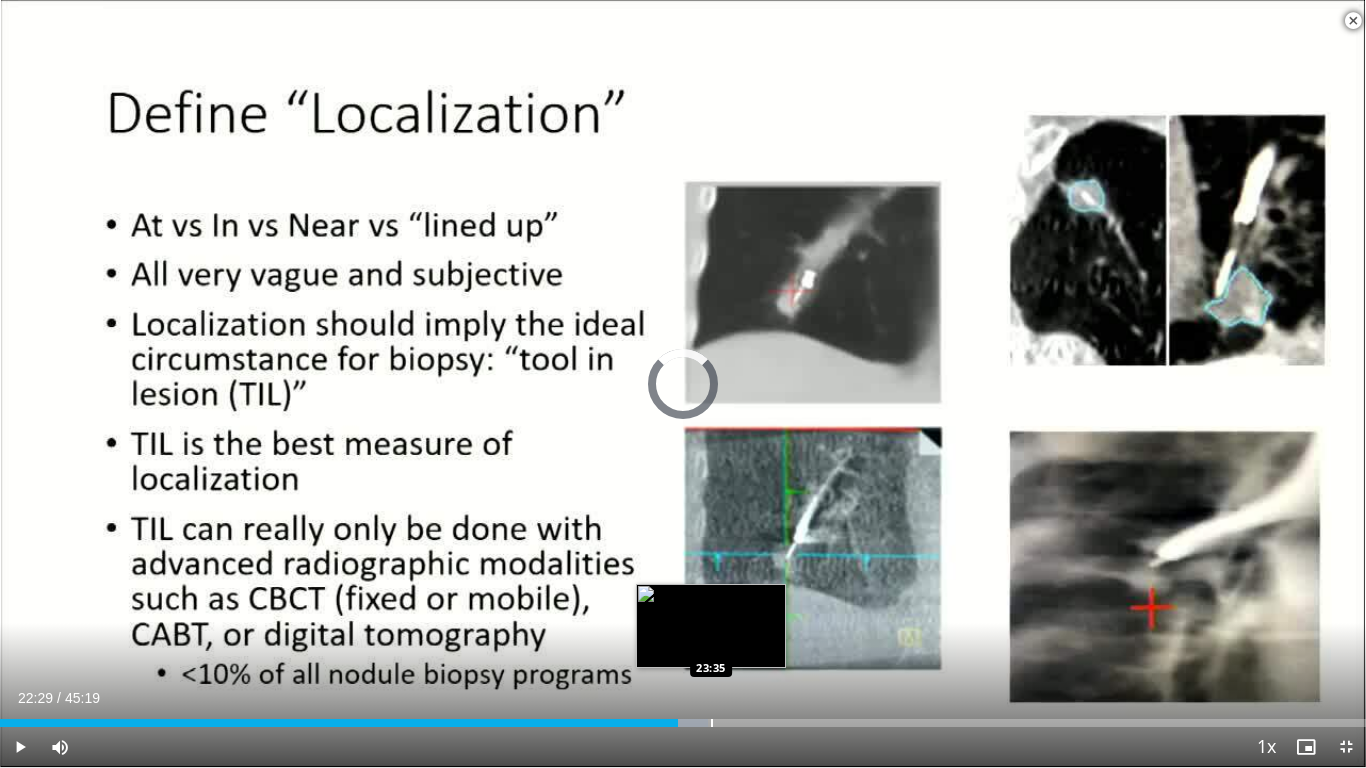 click at bounding box center (712, 723) 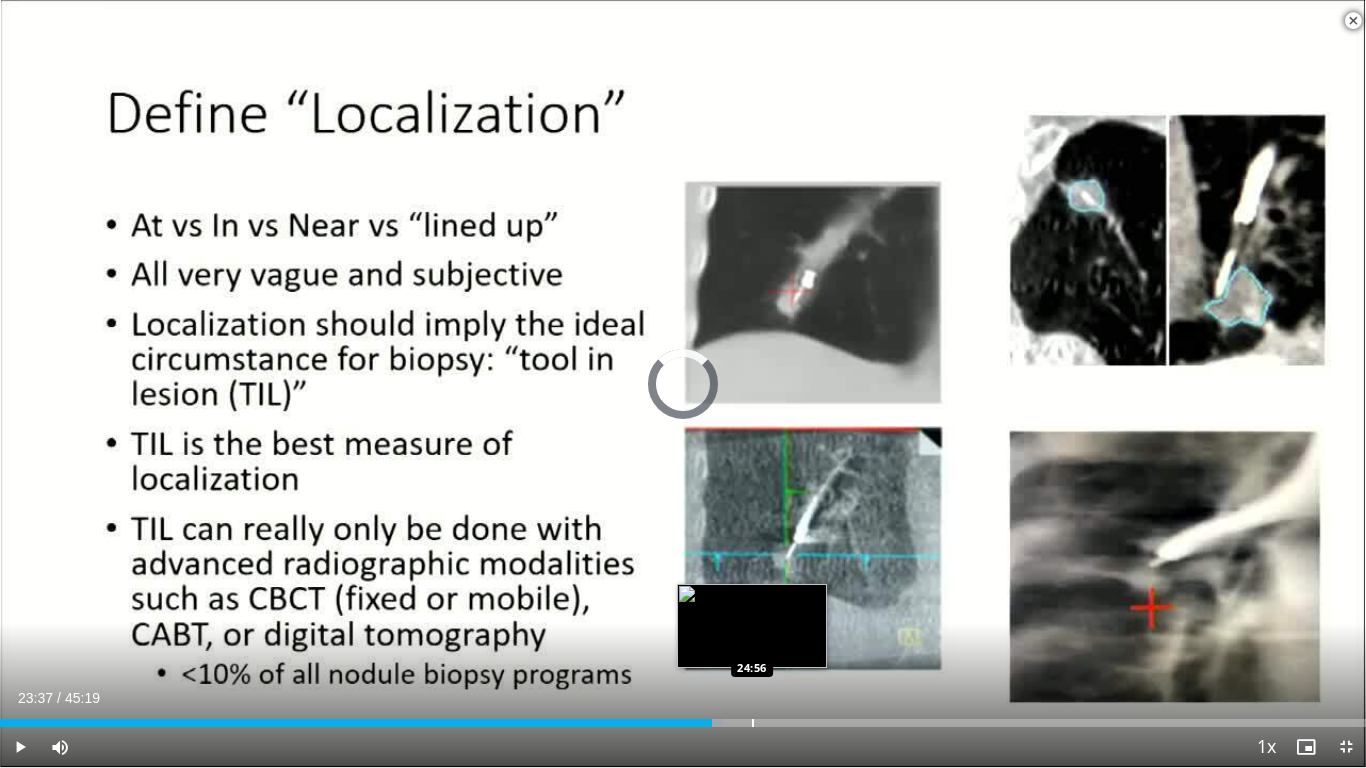 click on "Loaded :  52.96% 23:37 24:56" at bounding box center (683, 723) 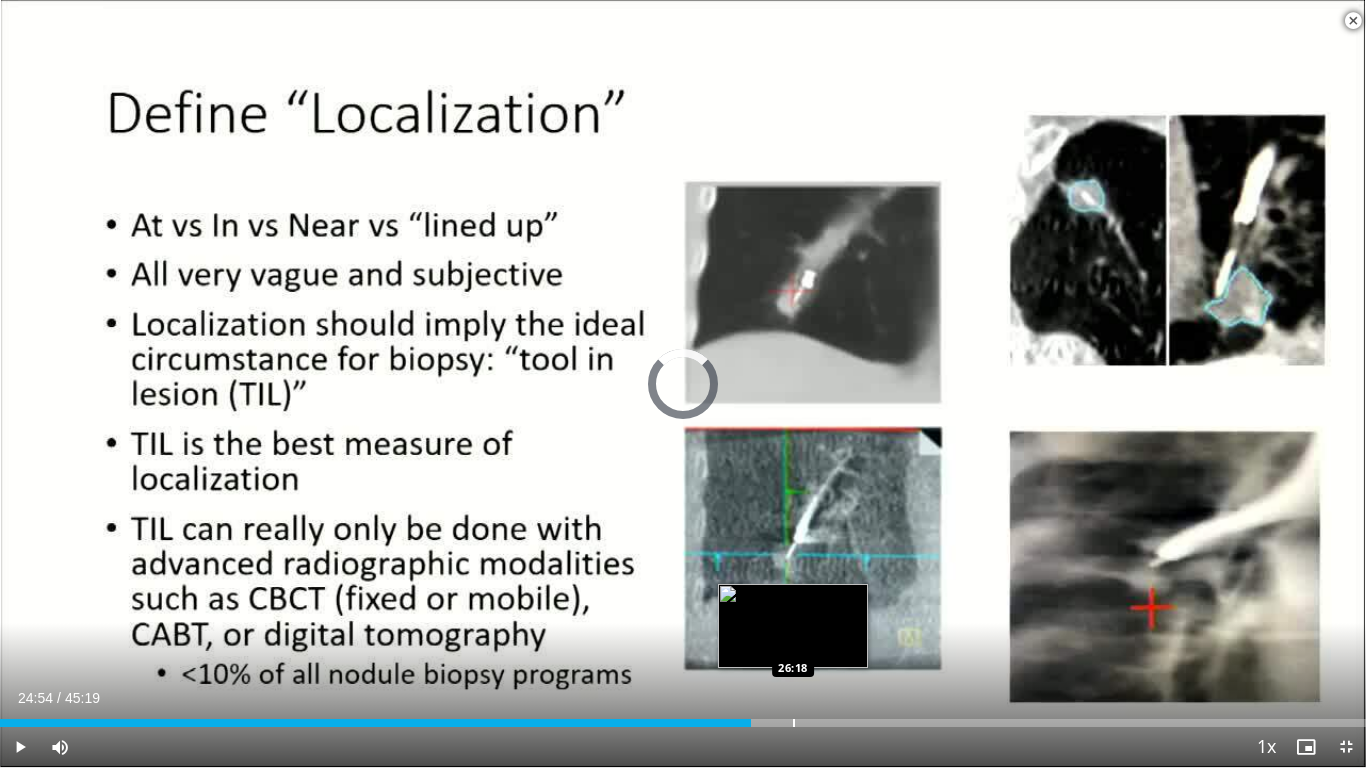 click at bounding box center (794, 723) 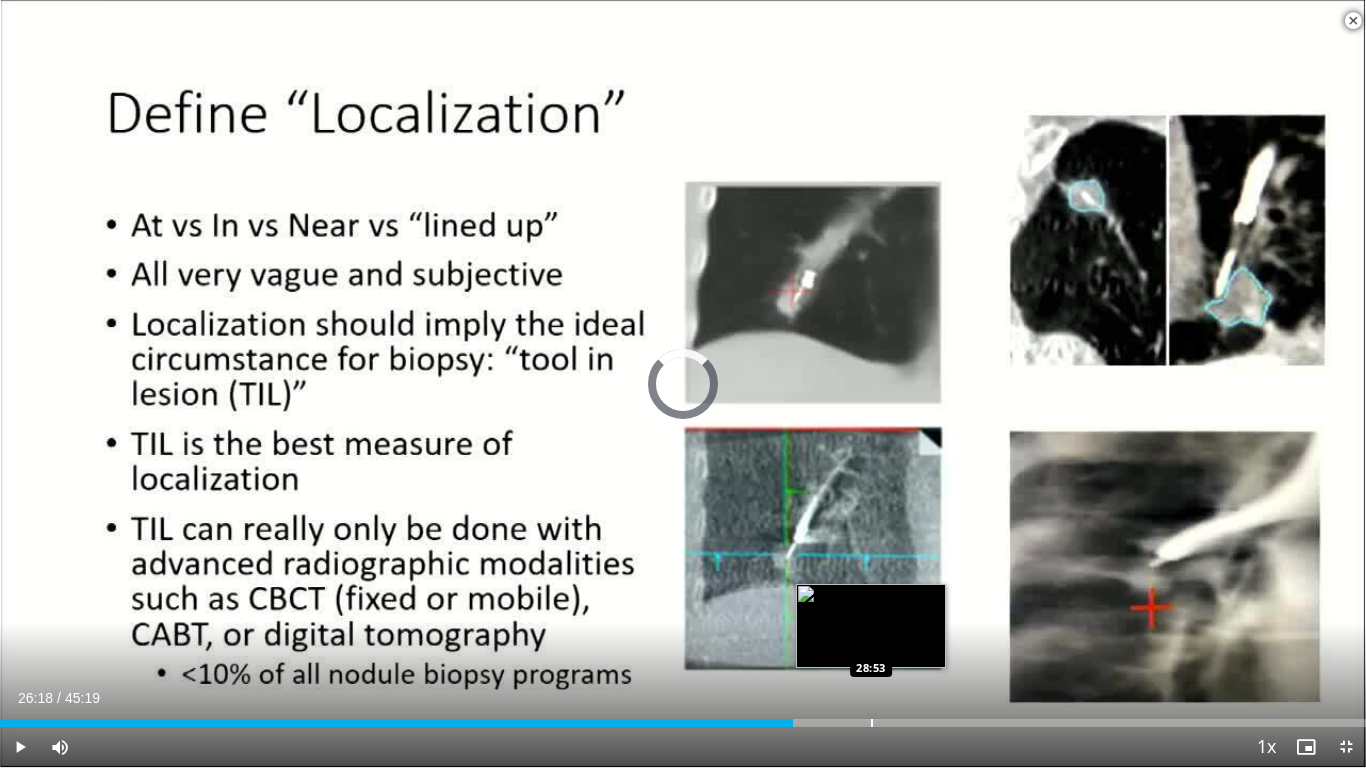click at bounding box center [872, 723] 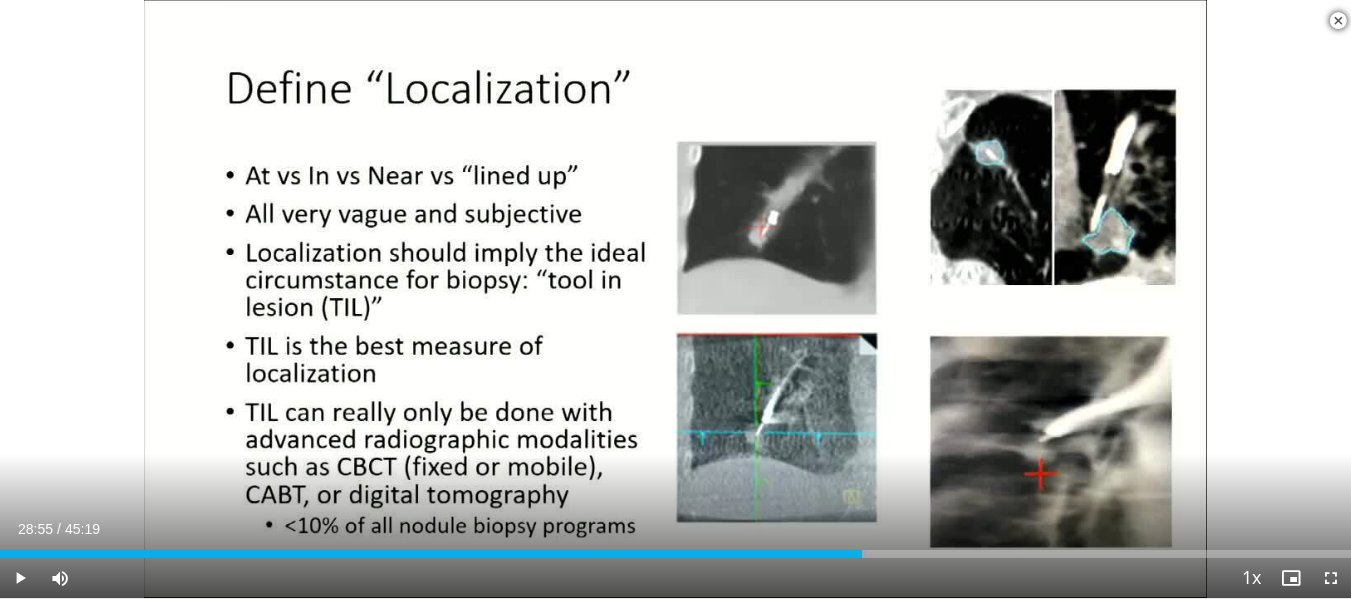 scroll, scrollTop: 900, scrollLeft: 0, axis: vertical 